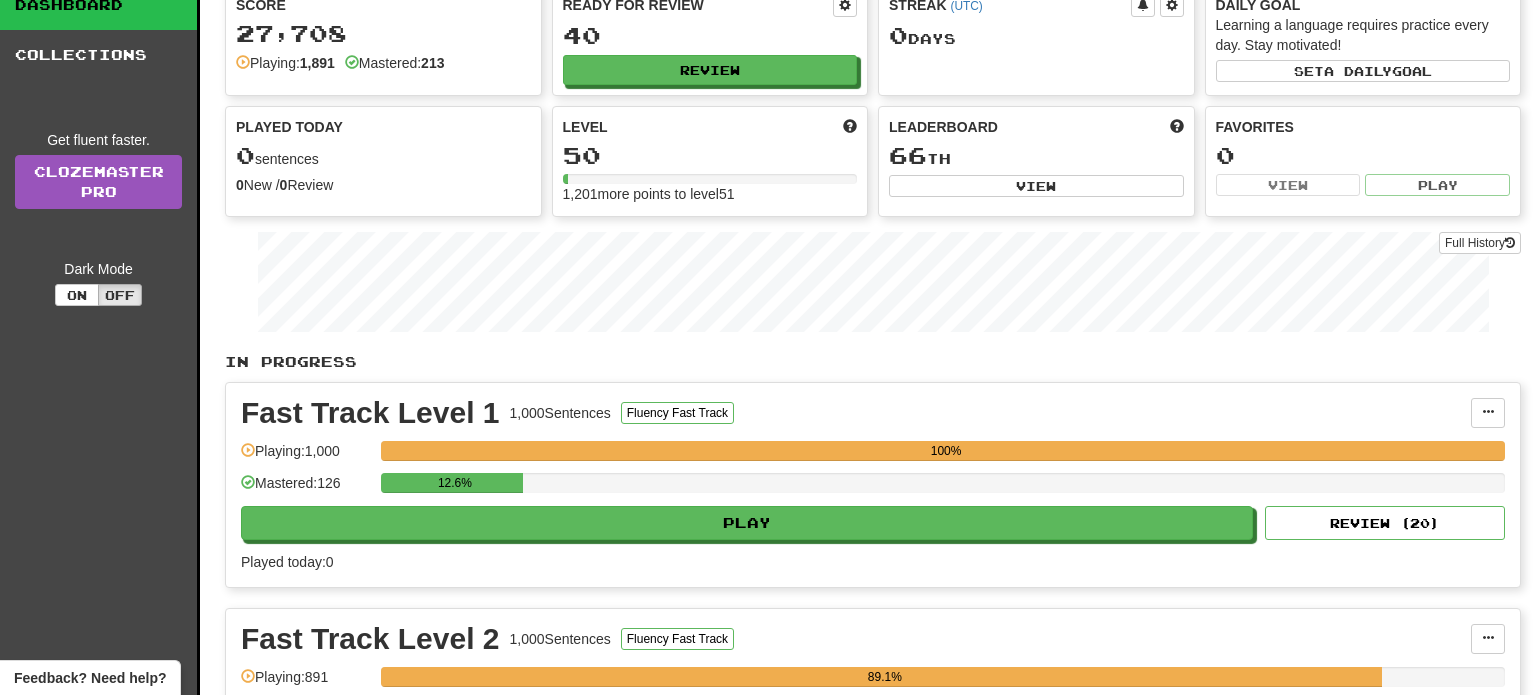 scroll, scrollTop: 442, scrollLeft: 0, axis: vertical 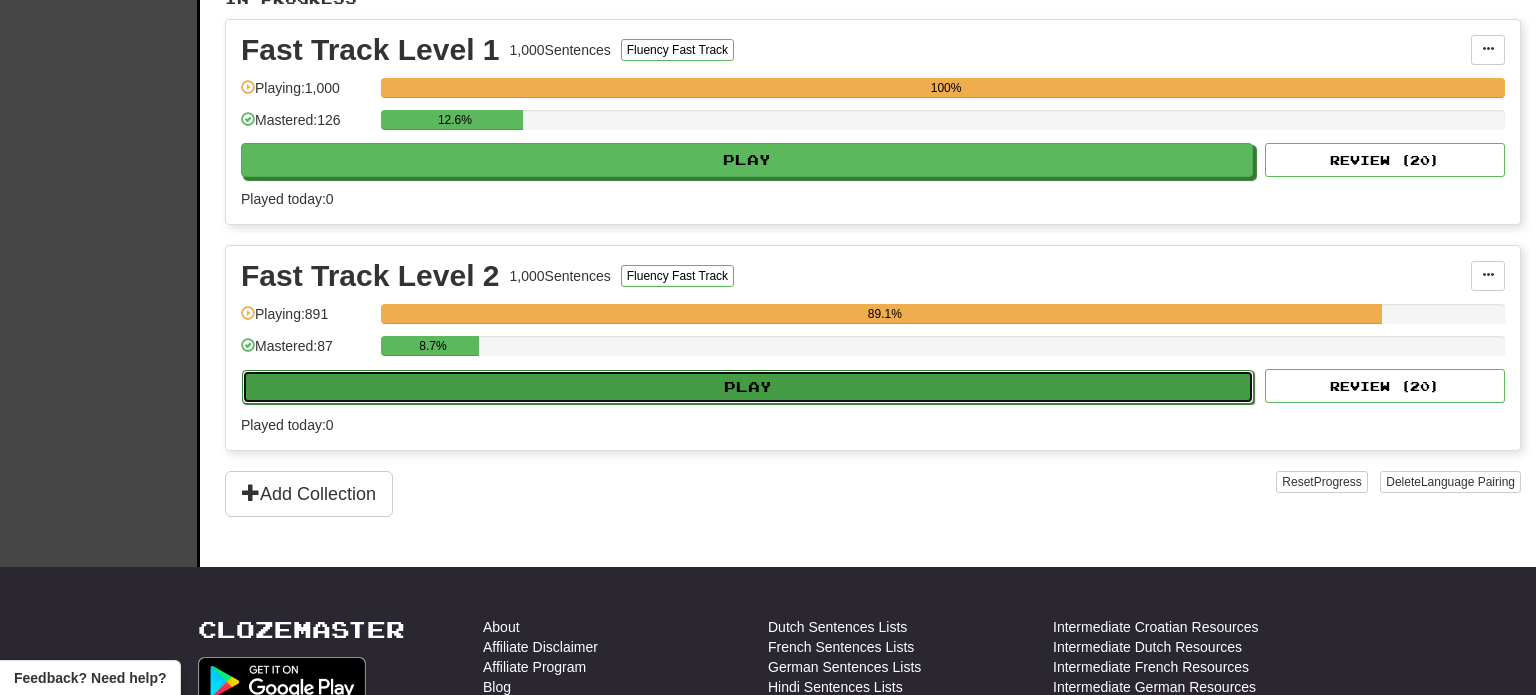 click on "Play" at bounding box center [748, 387] 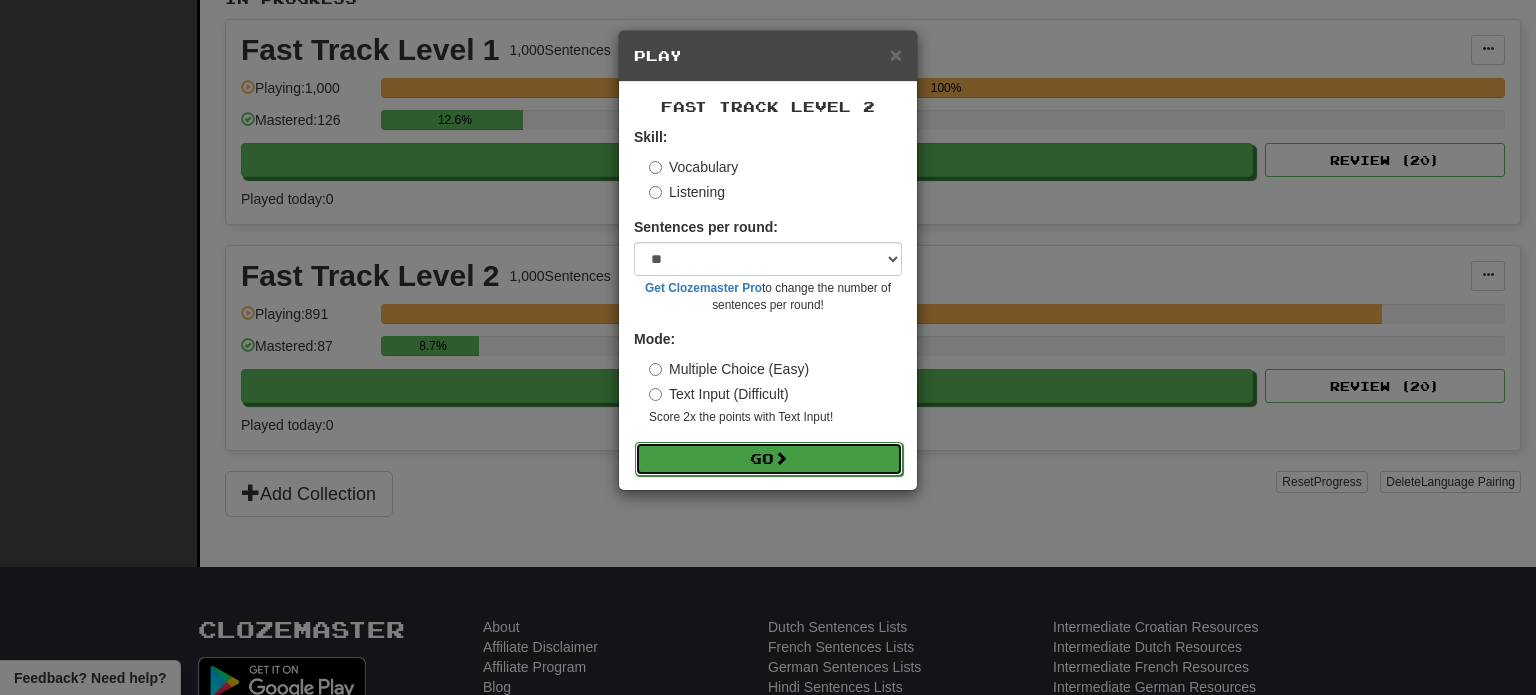 click on "Go" at bounding box center [769, 459] 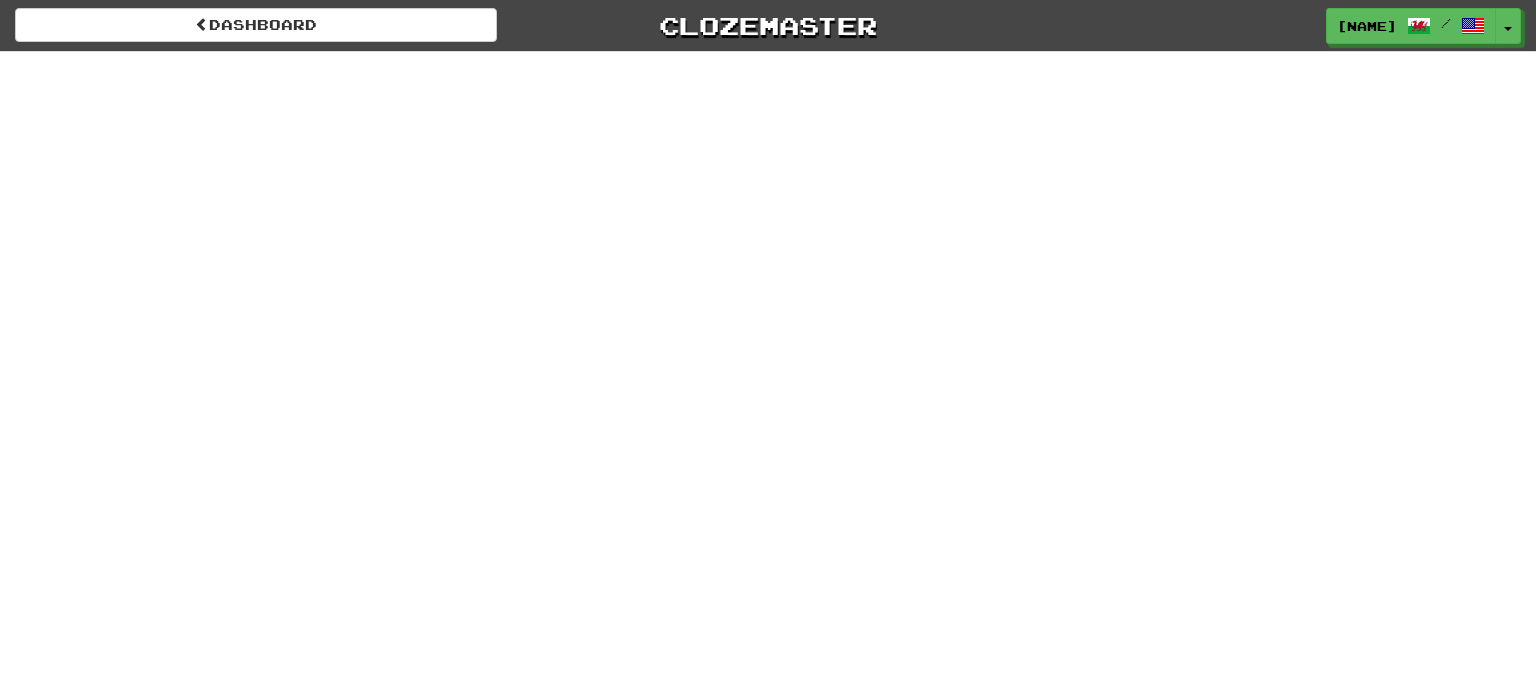 scroll, scrollTop: 0, scrollLeft: 0, axis: both 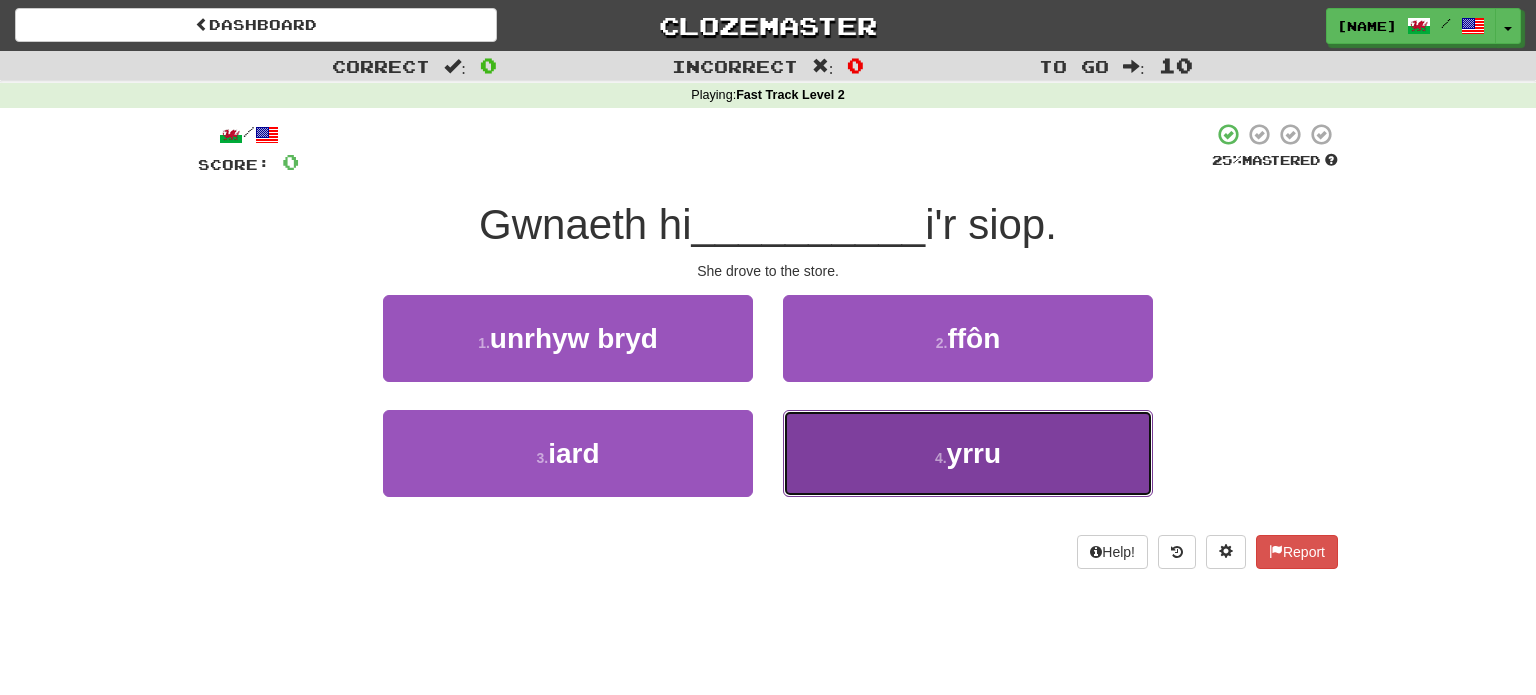 click on "4 .  yrru" at bounding box center (968, 453) 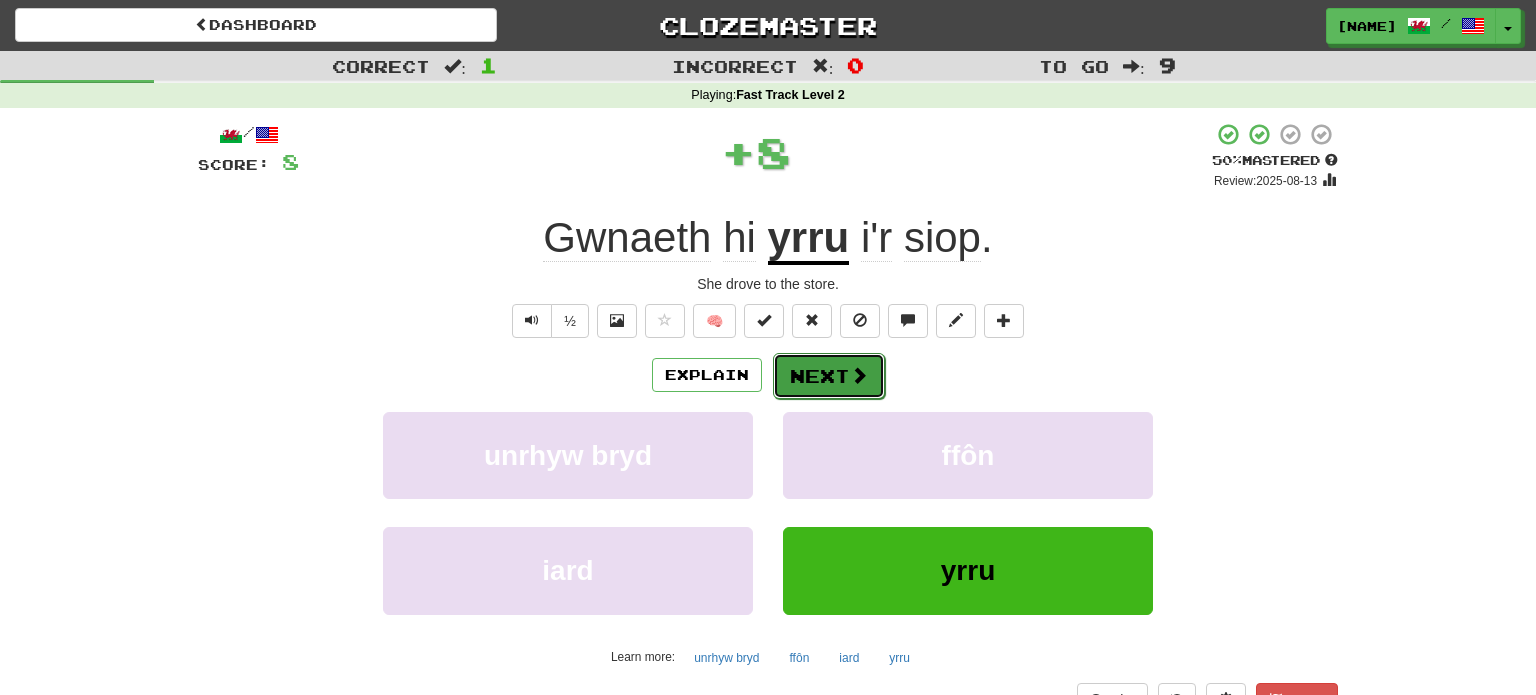 click on "Next" at bounding box center [829, 376] 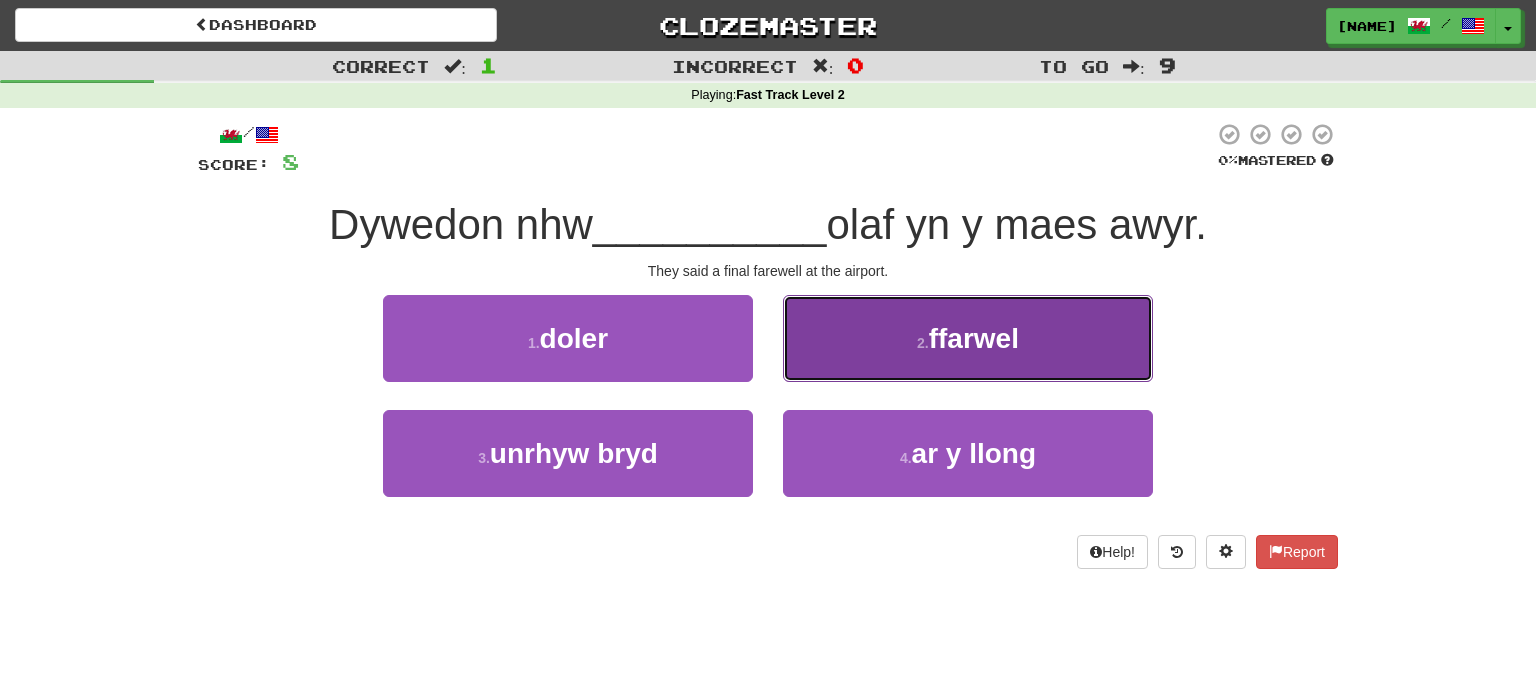 click on "2 .  ffarwel" at bounding box center [968, 338] 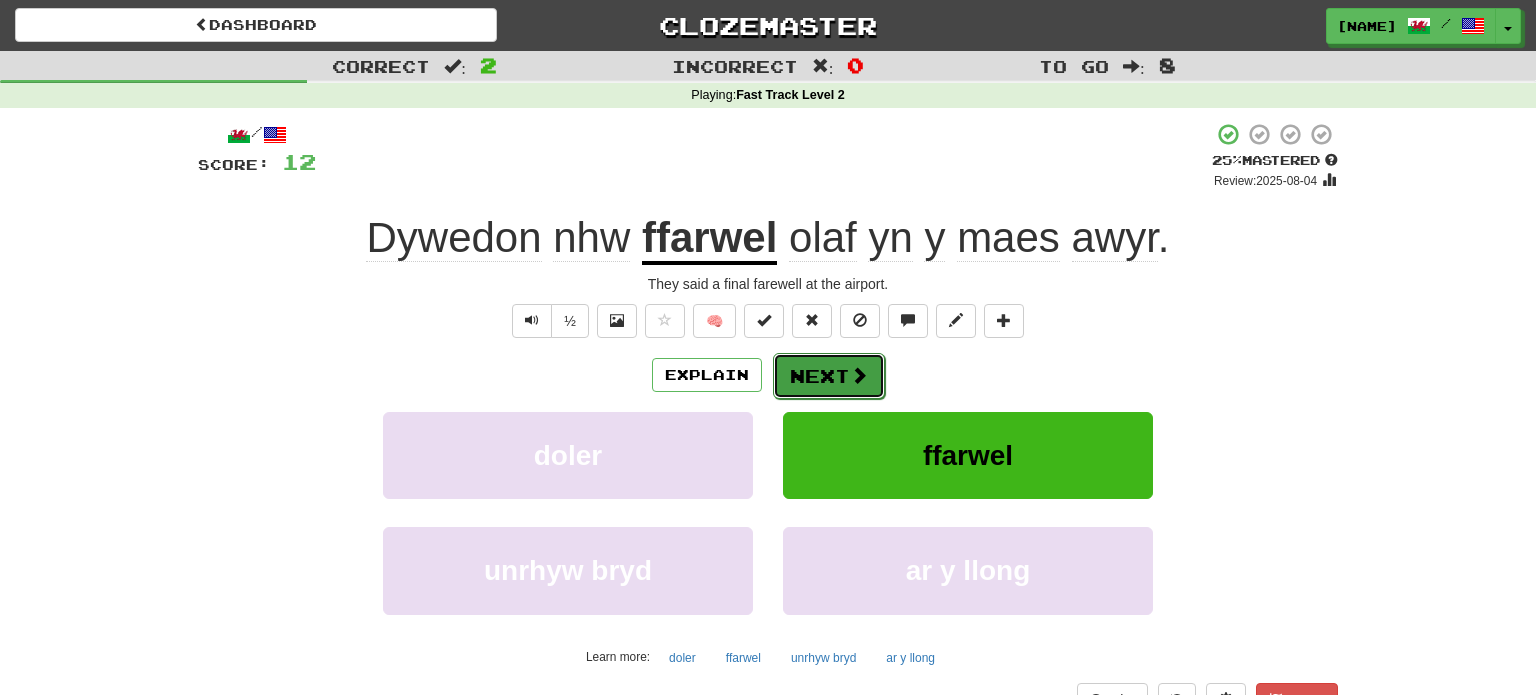 click on "Next" at bounding box center [829, 376] 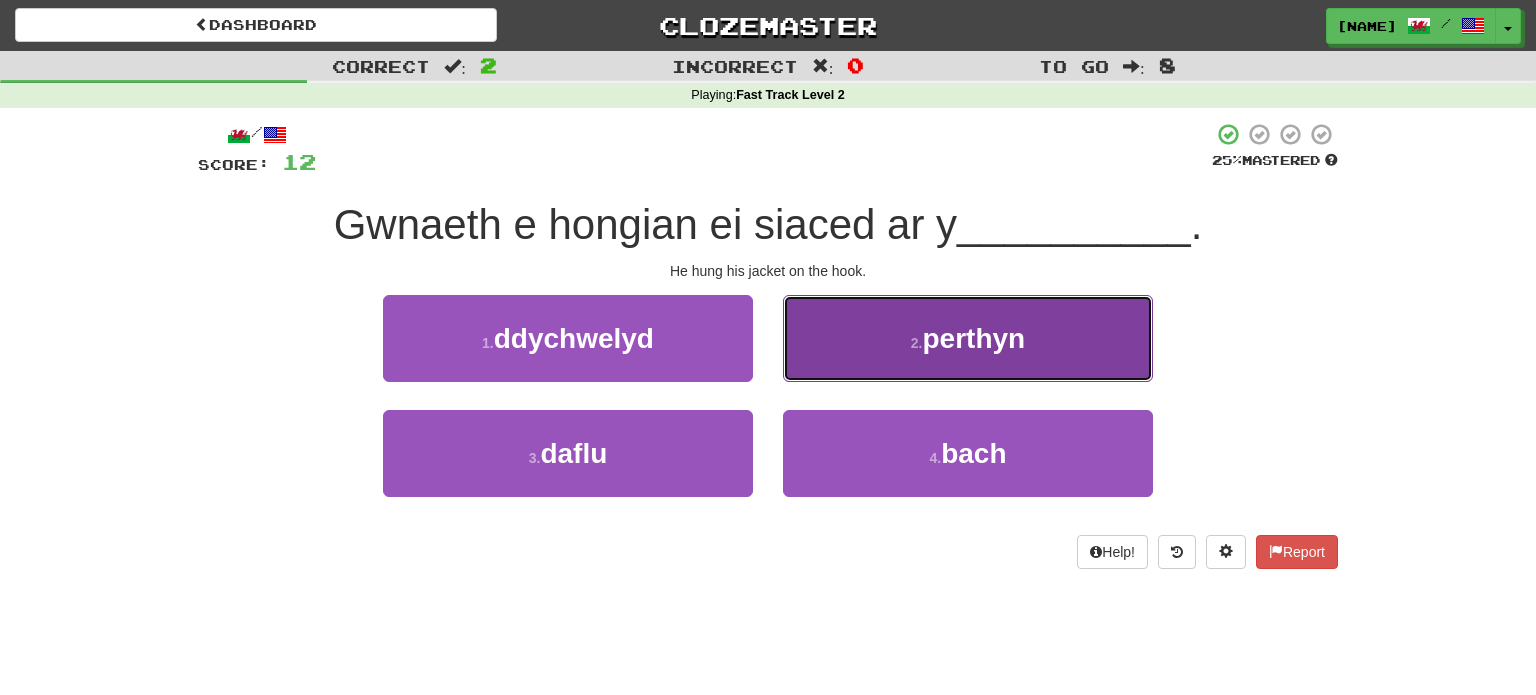 click on "2 .  perthyn" at bounding box center (968, 338) 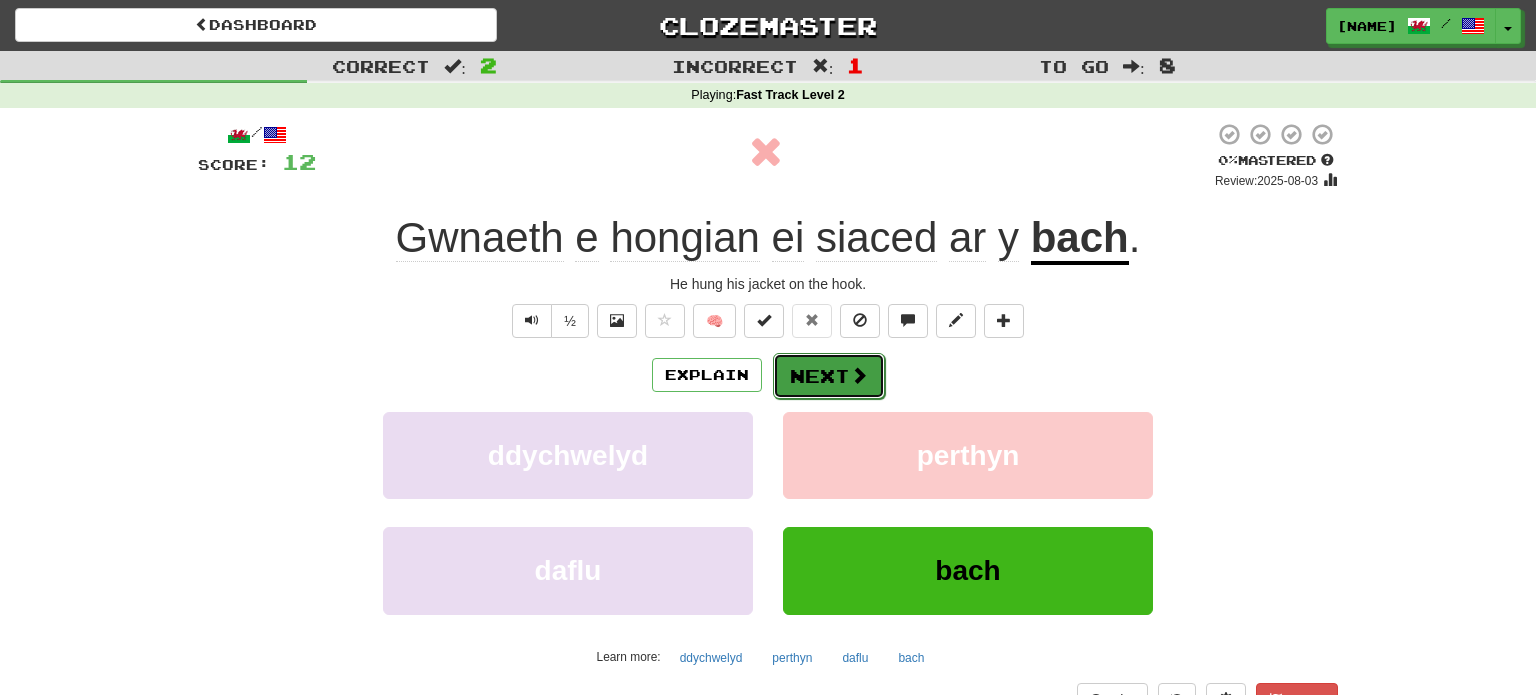 click on "Next" at bounding box center [829, 376] 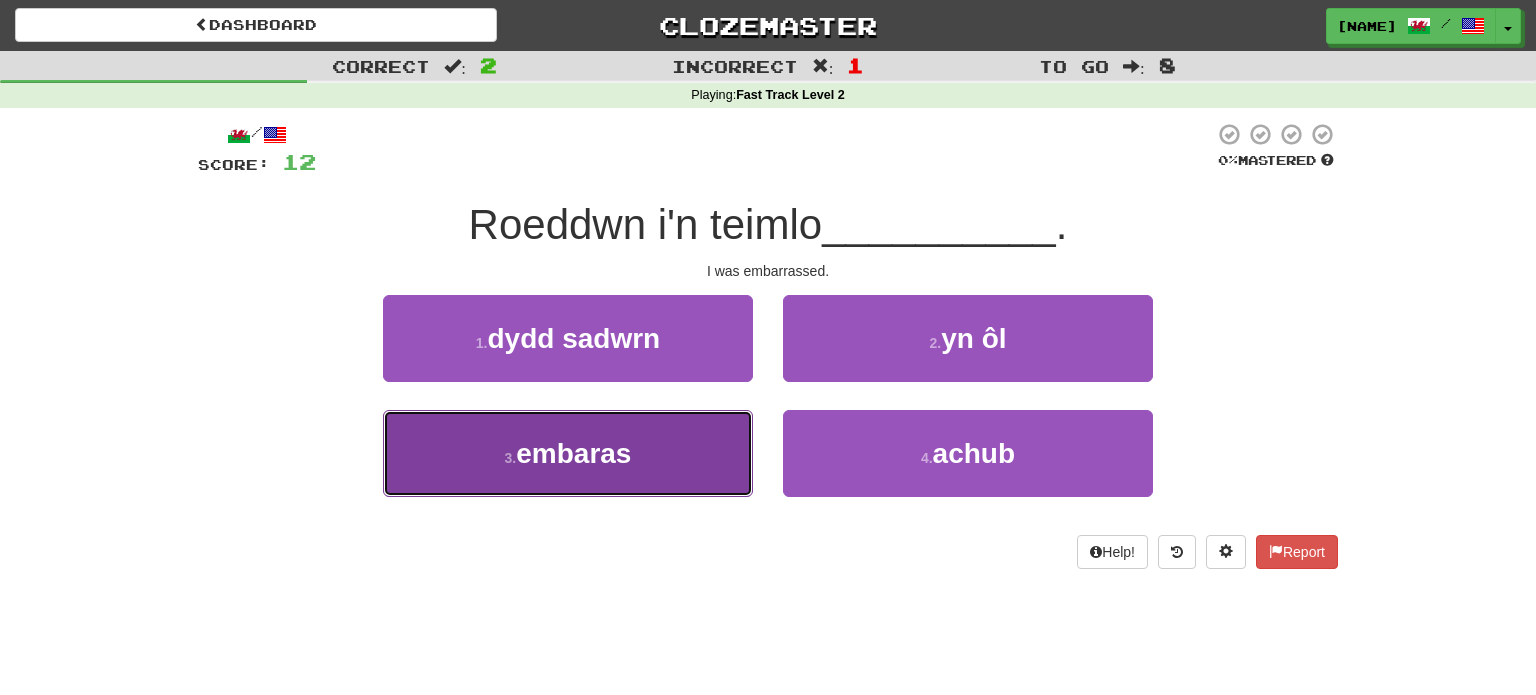 click on "3 .  embaras" at bounding box center (568, 453) 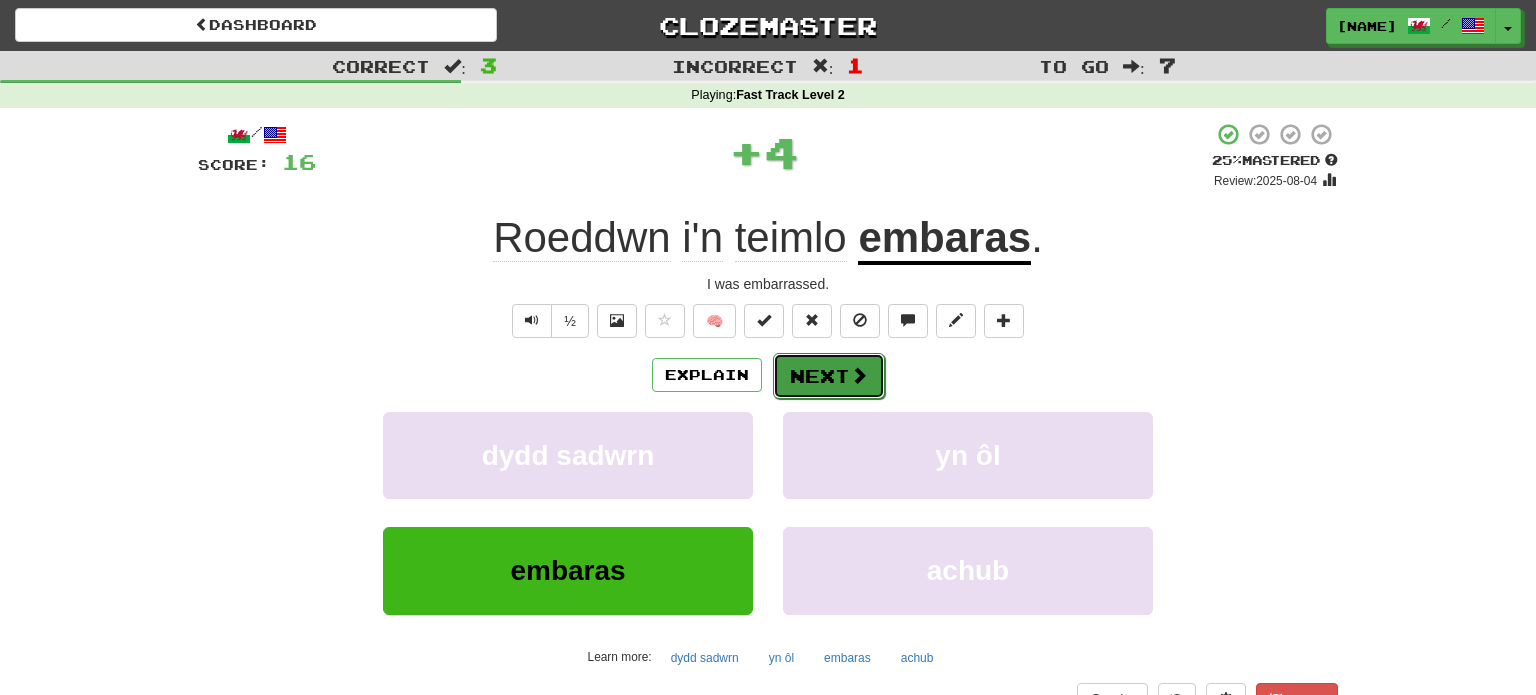 click on "Next" at bounding box center [829, 376] 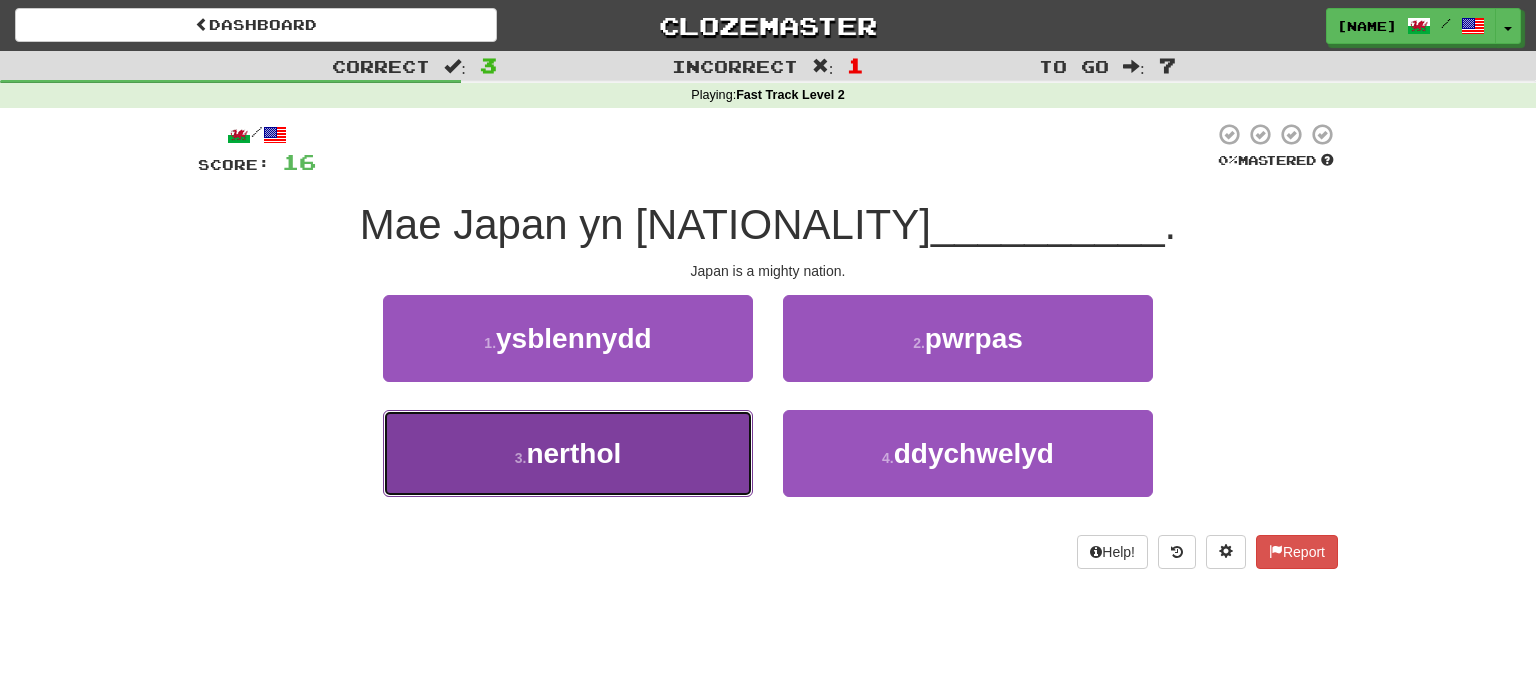 click on "3 .  nerthol" at bounding box center [568, 453] 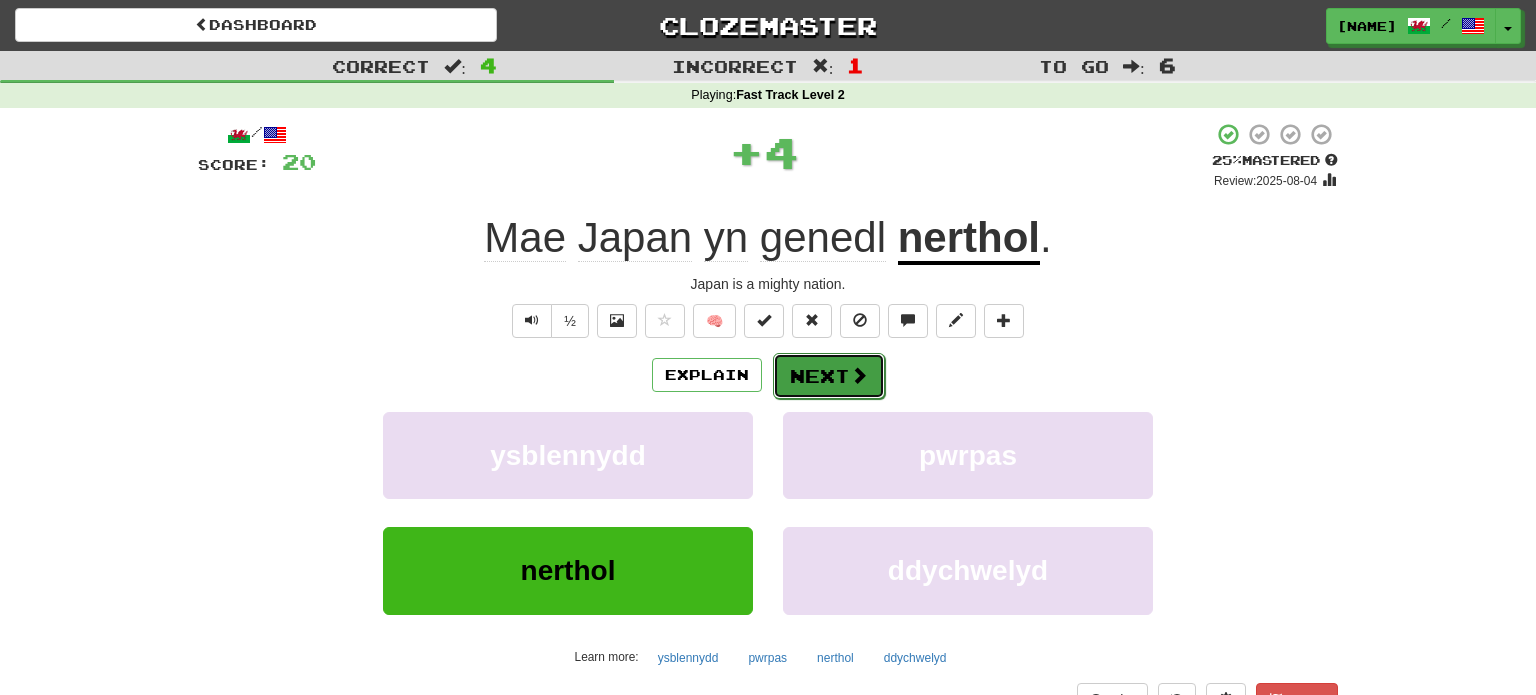 click on "Next" at bounding box center [829, 376] 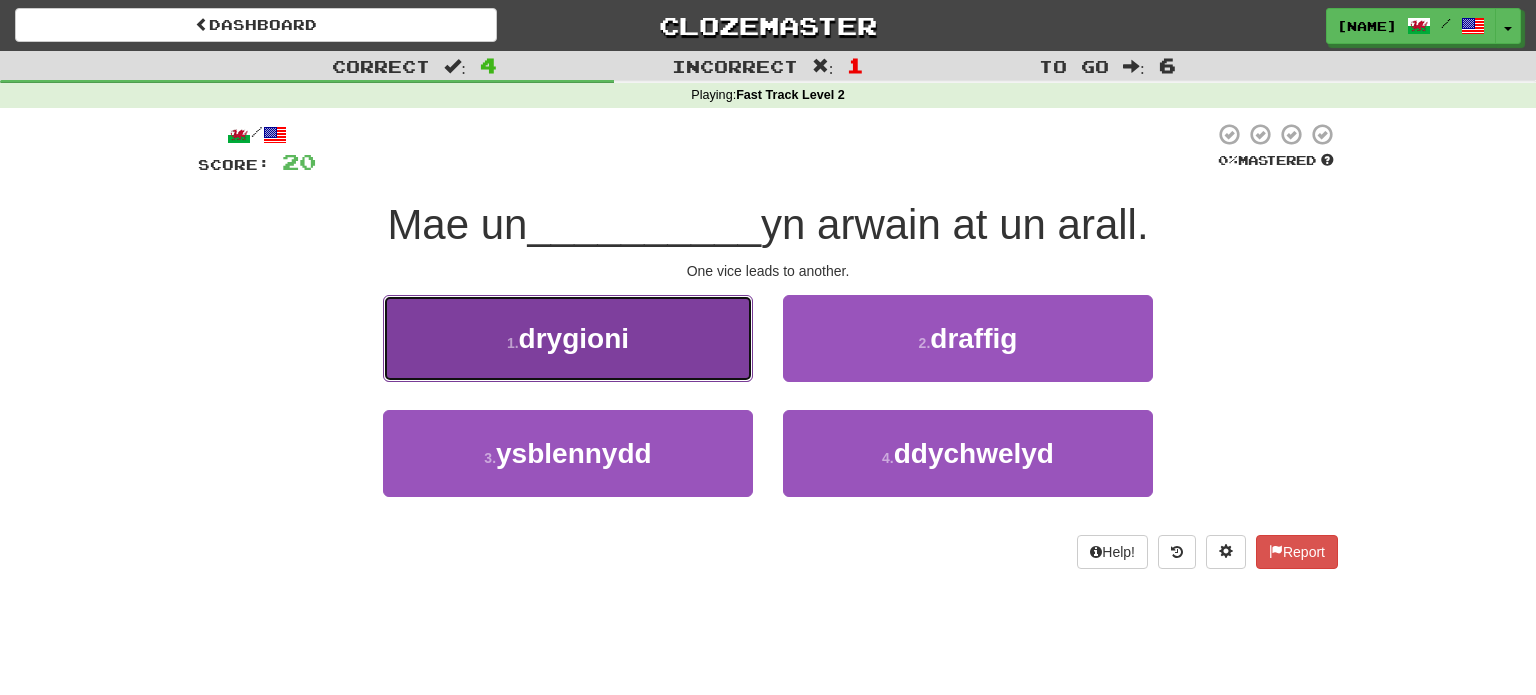 click on "1 .  drygioni" at bounding box center (568, 338) 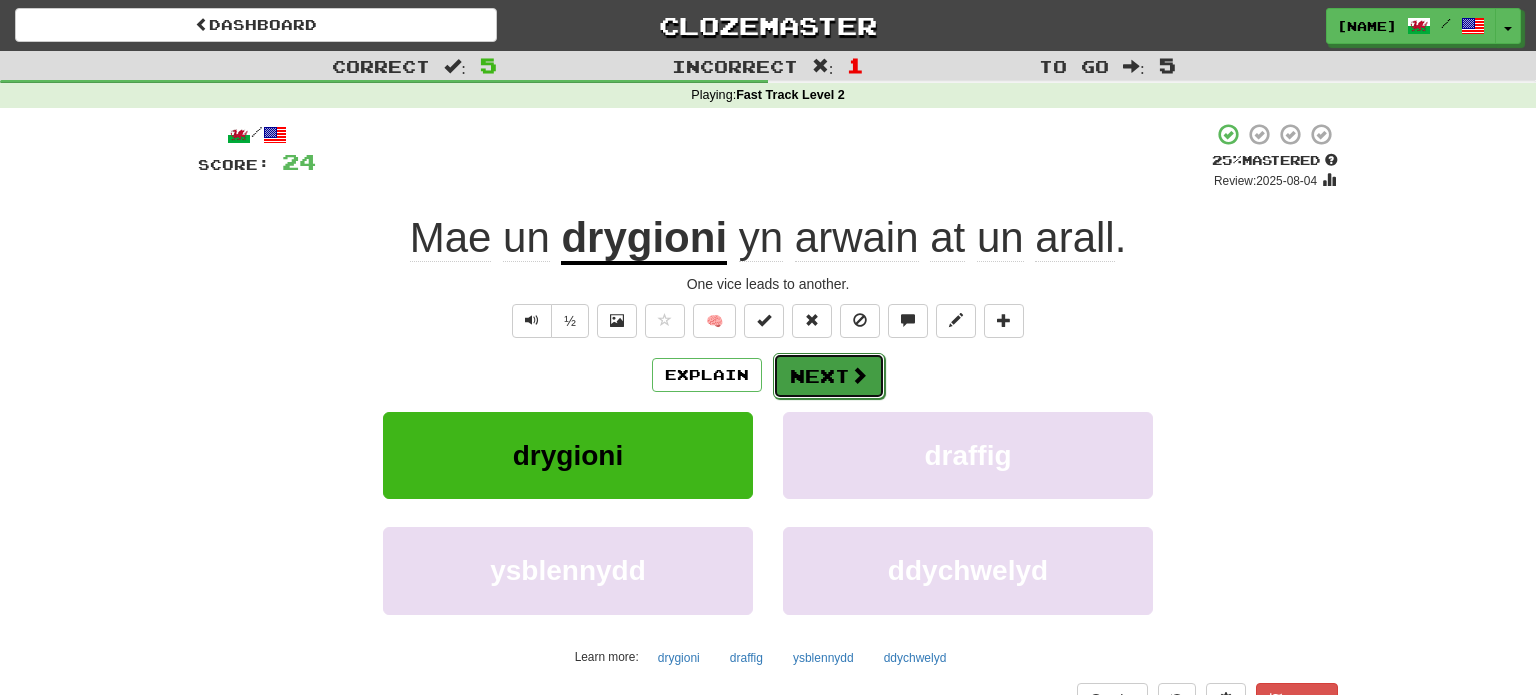 click on "Next" at bounding box center [829, 376] 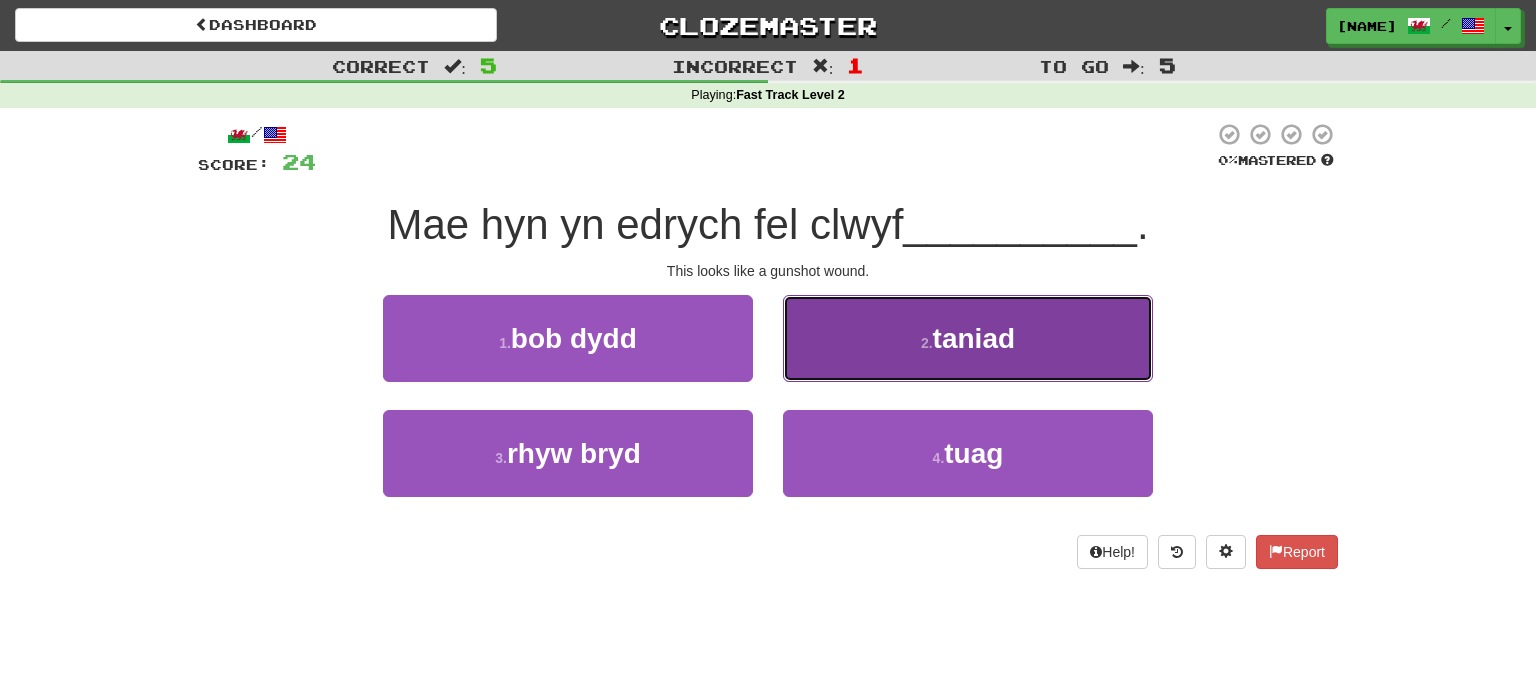 click on "2 .  taniad" at bounding box center (968, 338) 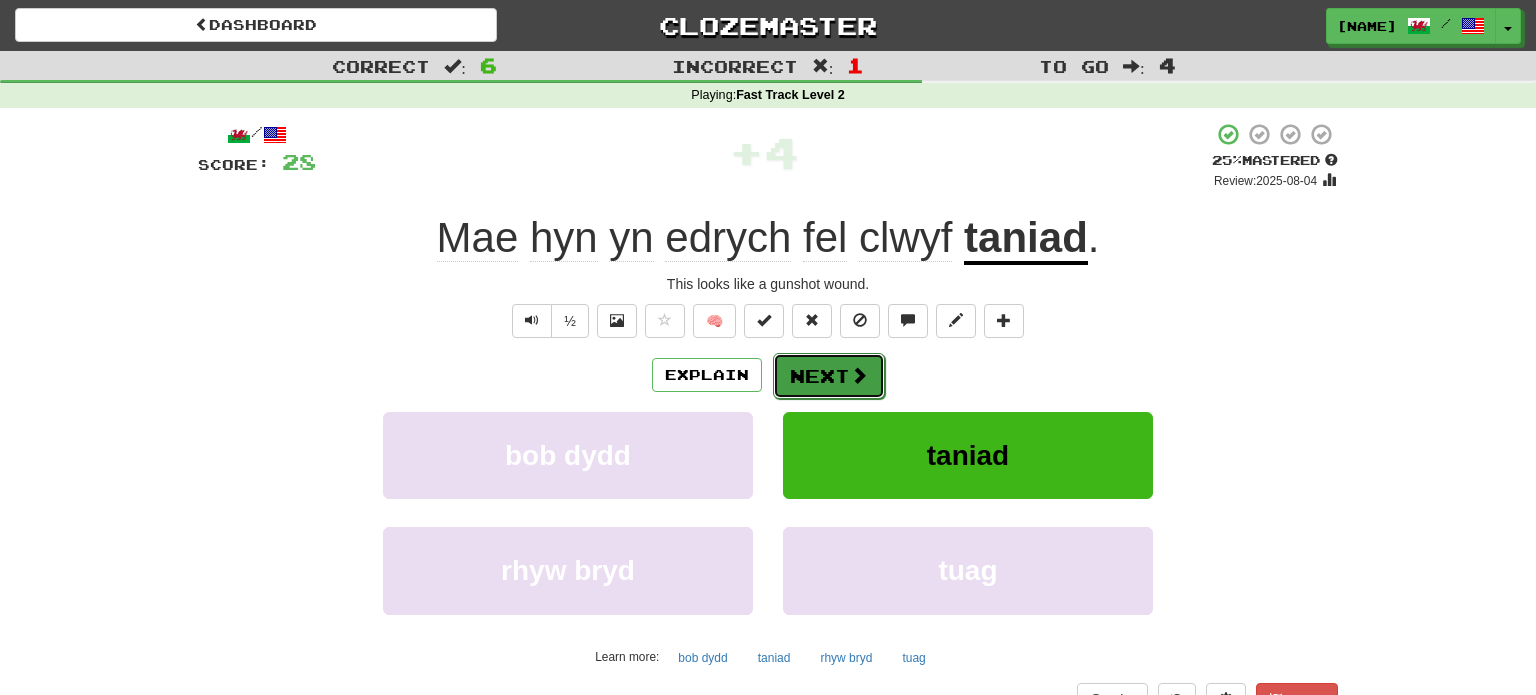 click on "Next" at bounding box center (829, 376) 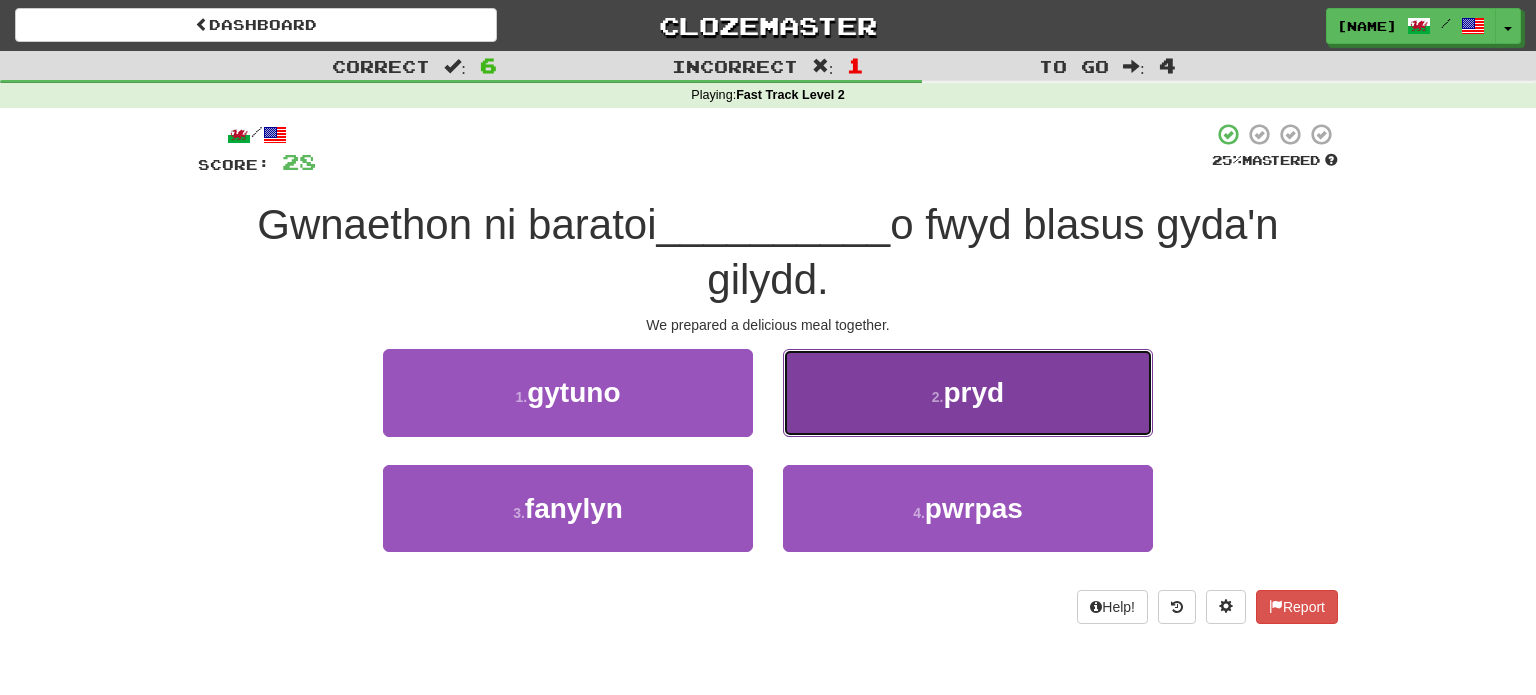 click on "2 .  pryd" at bounding box center (968, 392) 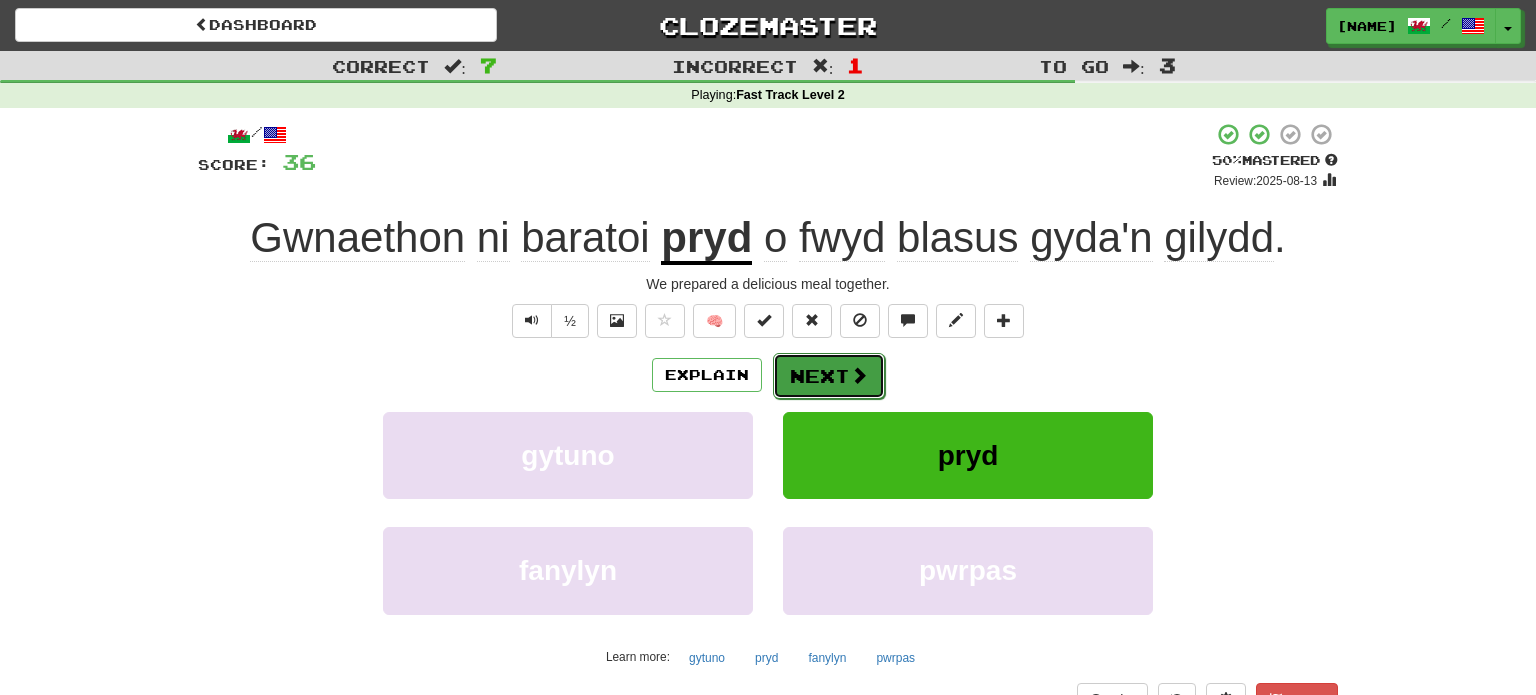 click on "Next" at bounding box center [829, 376] 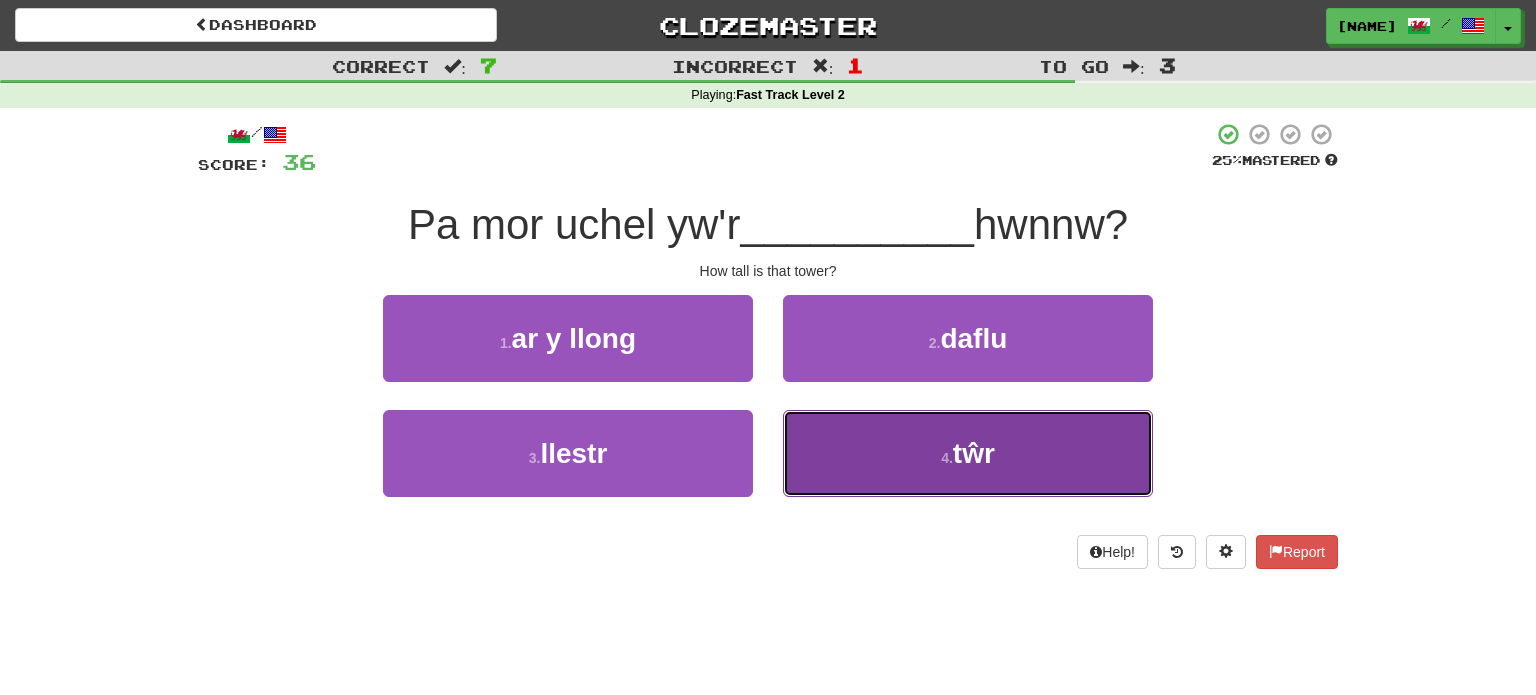 click on "4 .  tŵr" at bounding box center (968, 453) 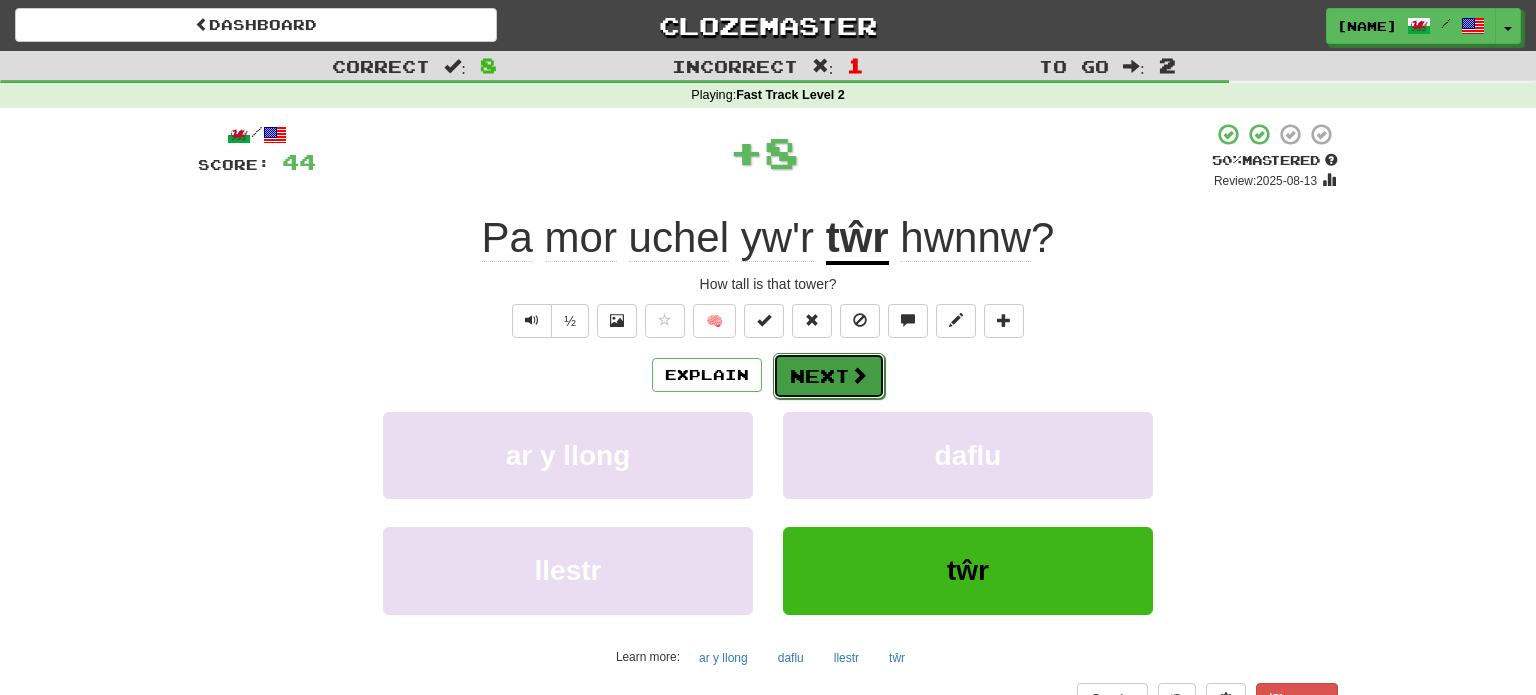 click on "Next" at bounding box center (829, 376) 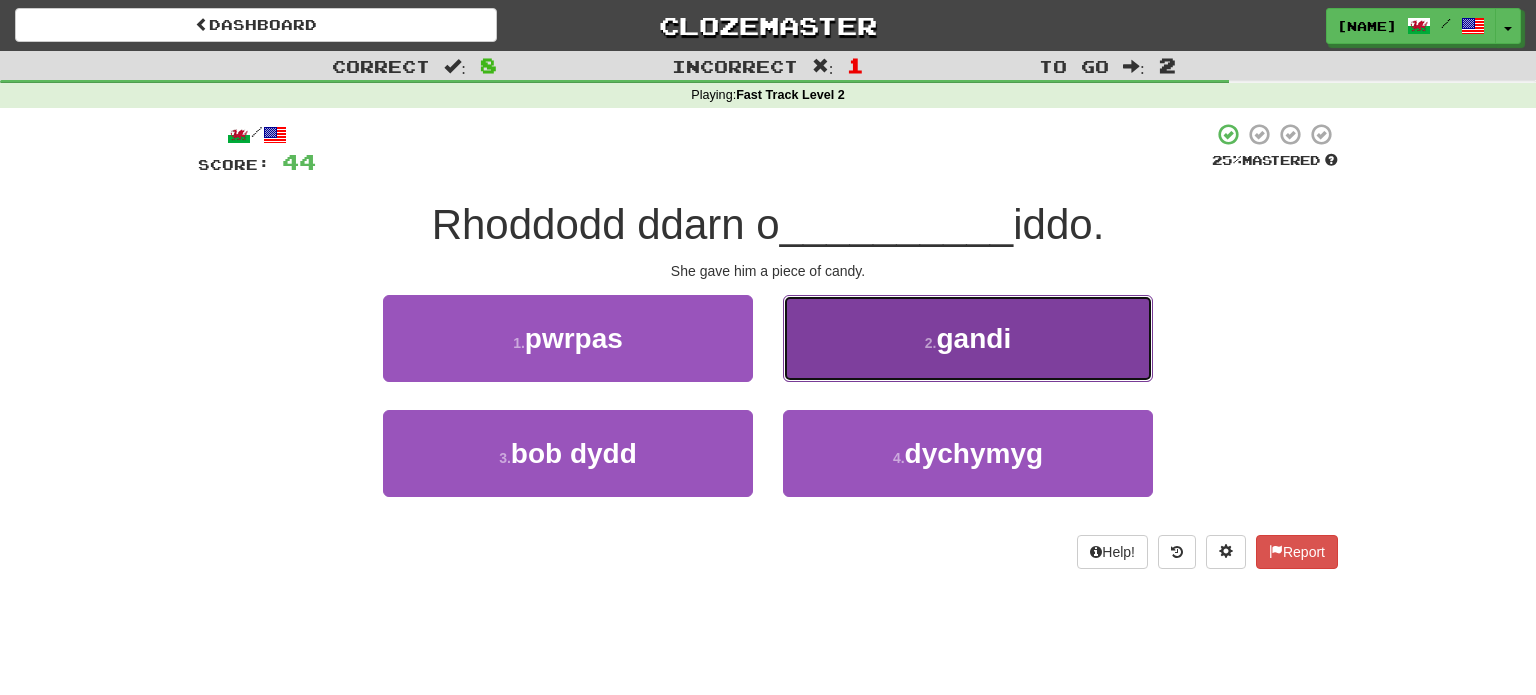 click on "2 .  gandi" at bounding box center (968, 338) 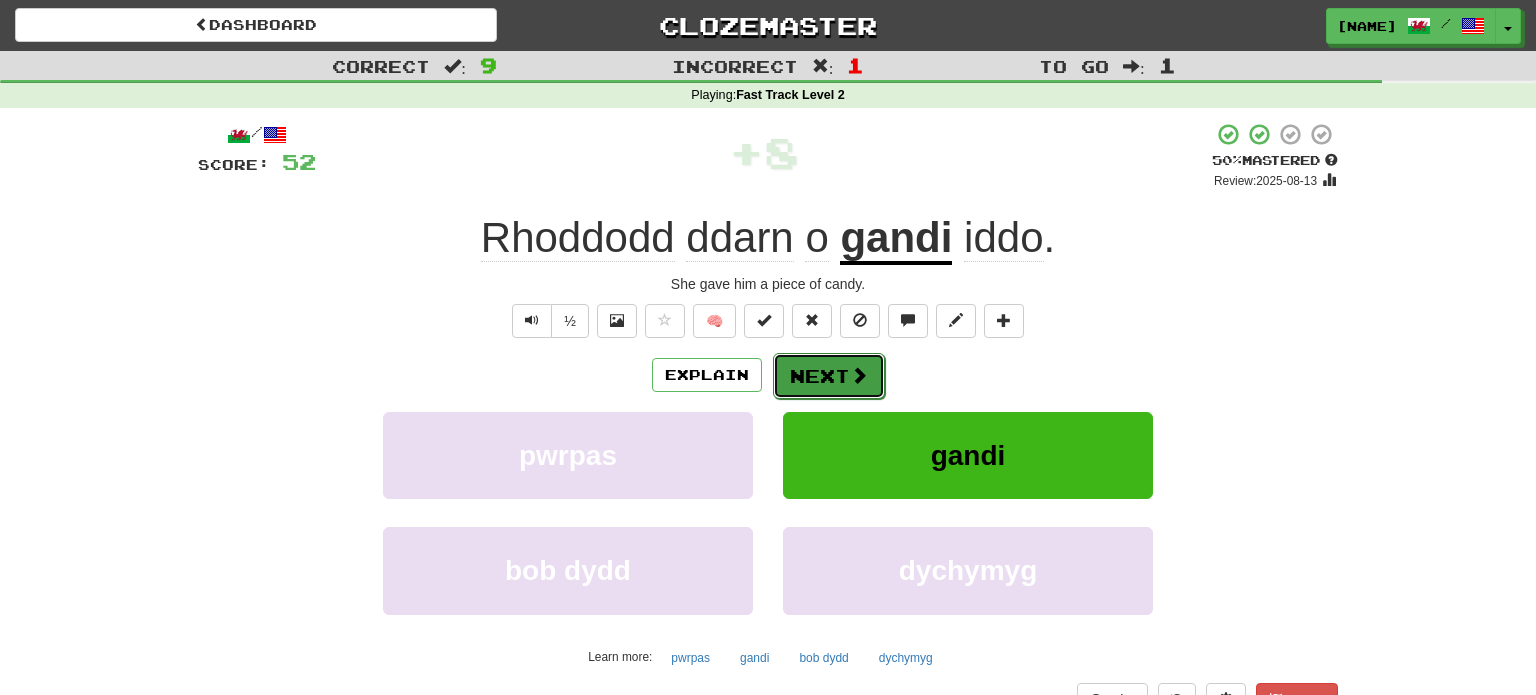 click at bounding box center (859, 375) 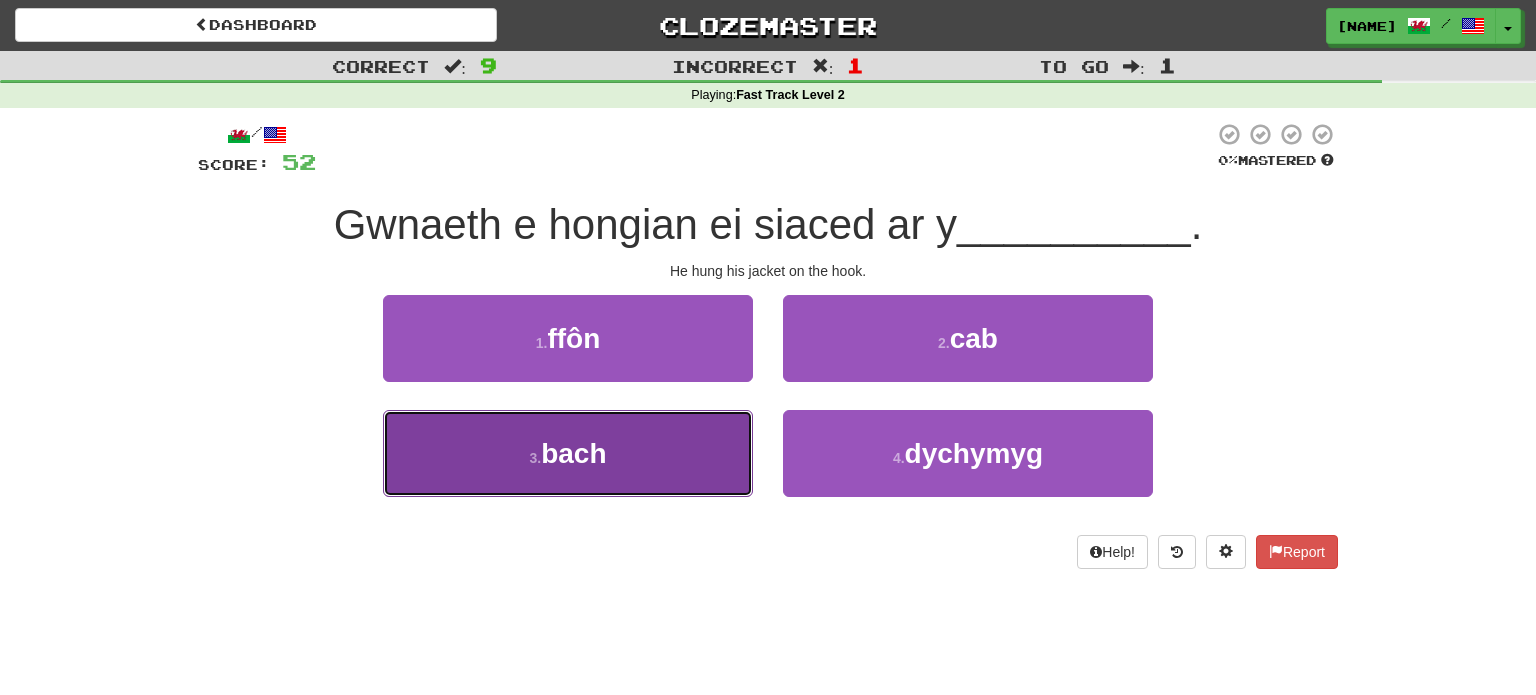 click on "3 .  bach" at bounding box center (568, 453) 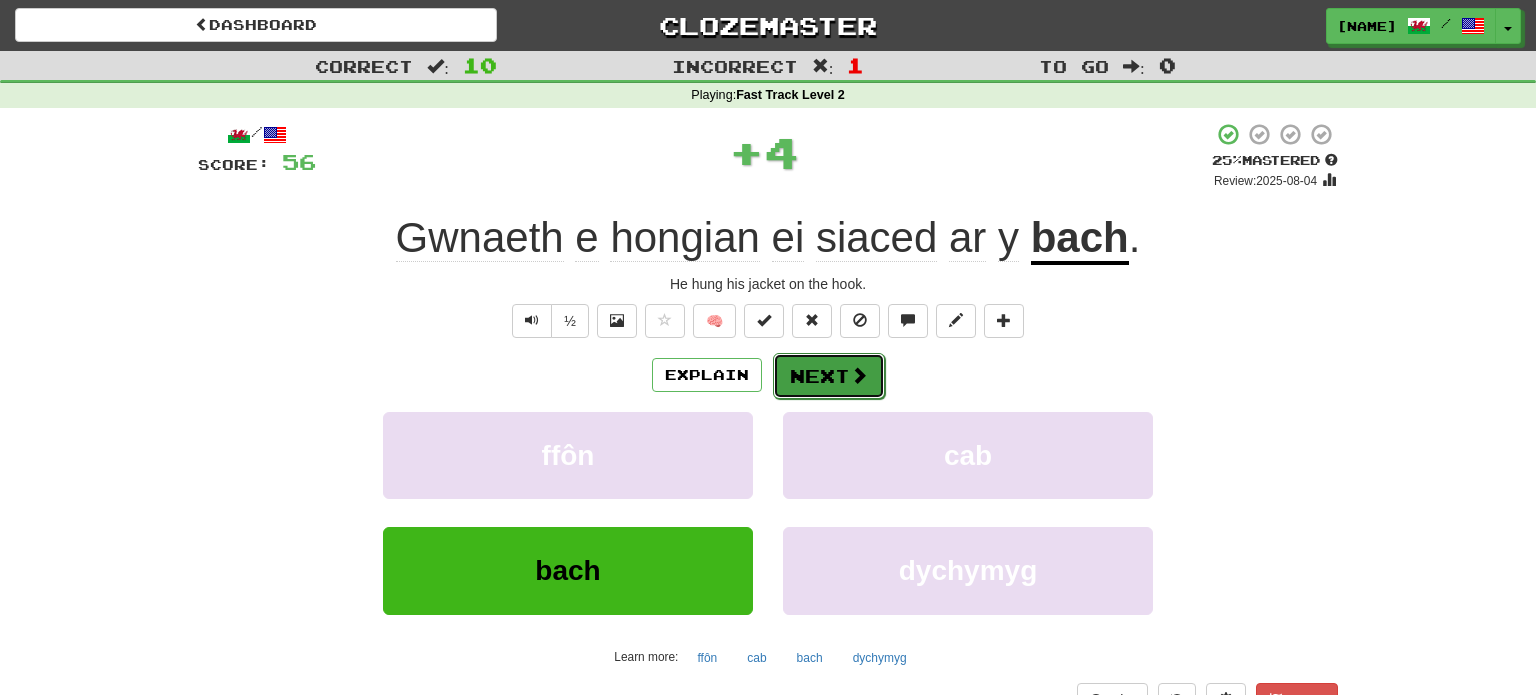 click on "Next" at bounding box center [829, 376] 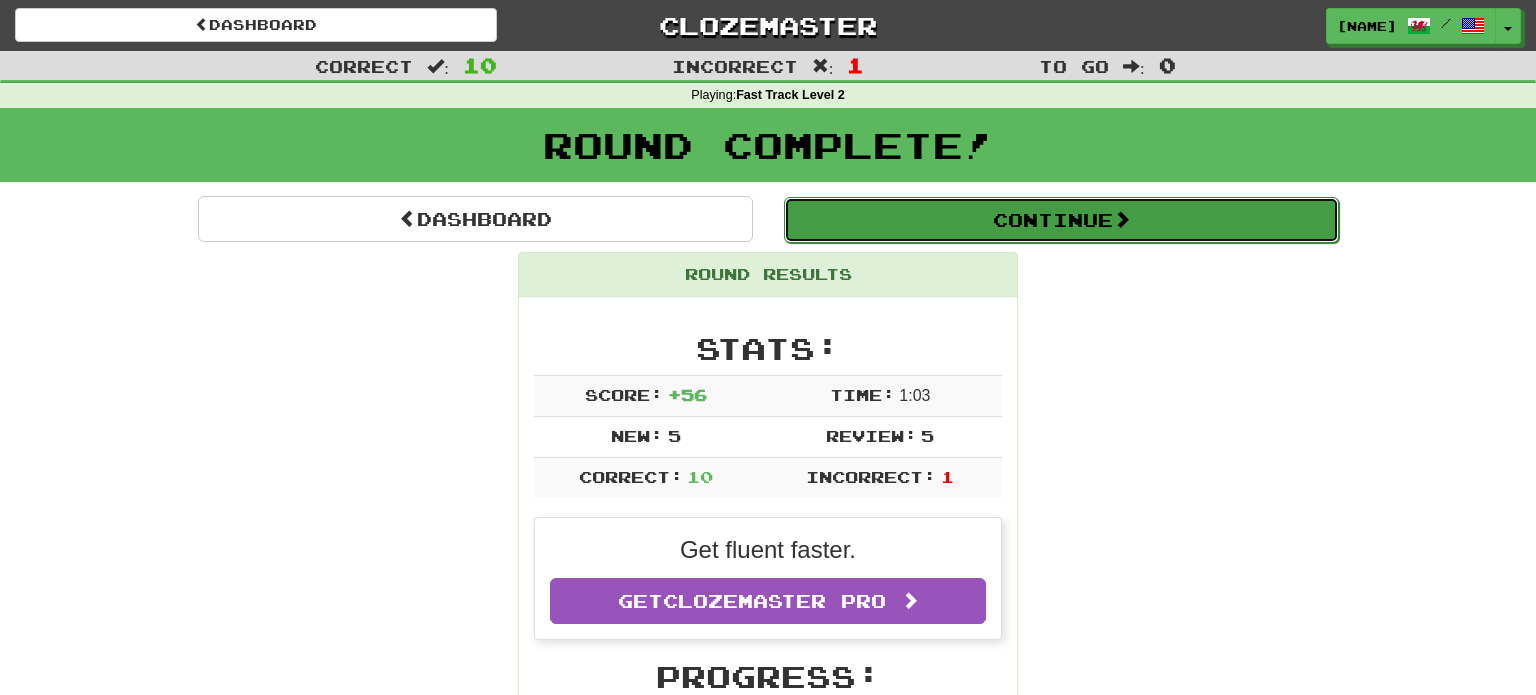 click on "Continue" at bounding box center [1061, 220] 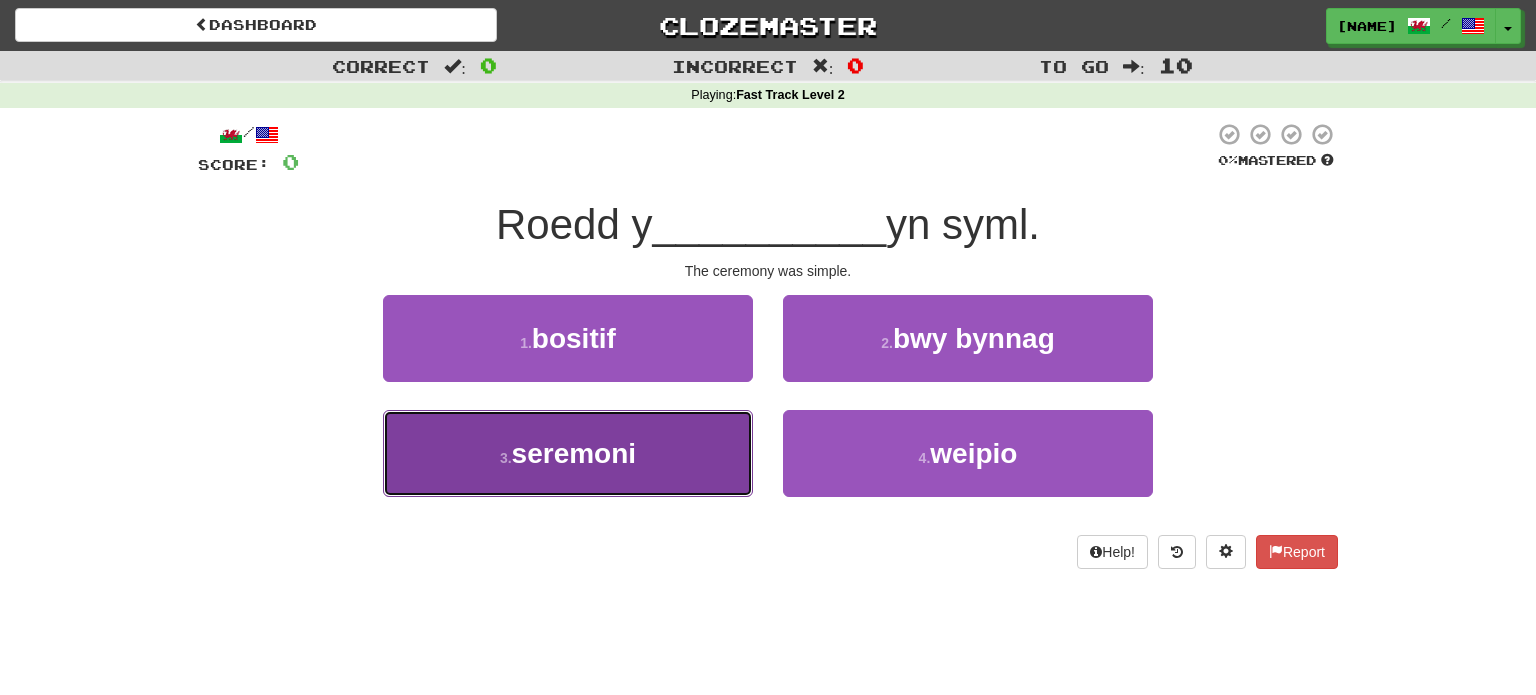 click on "3 .  seremoni" at bounding box center [568, 453] 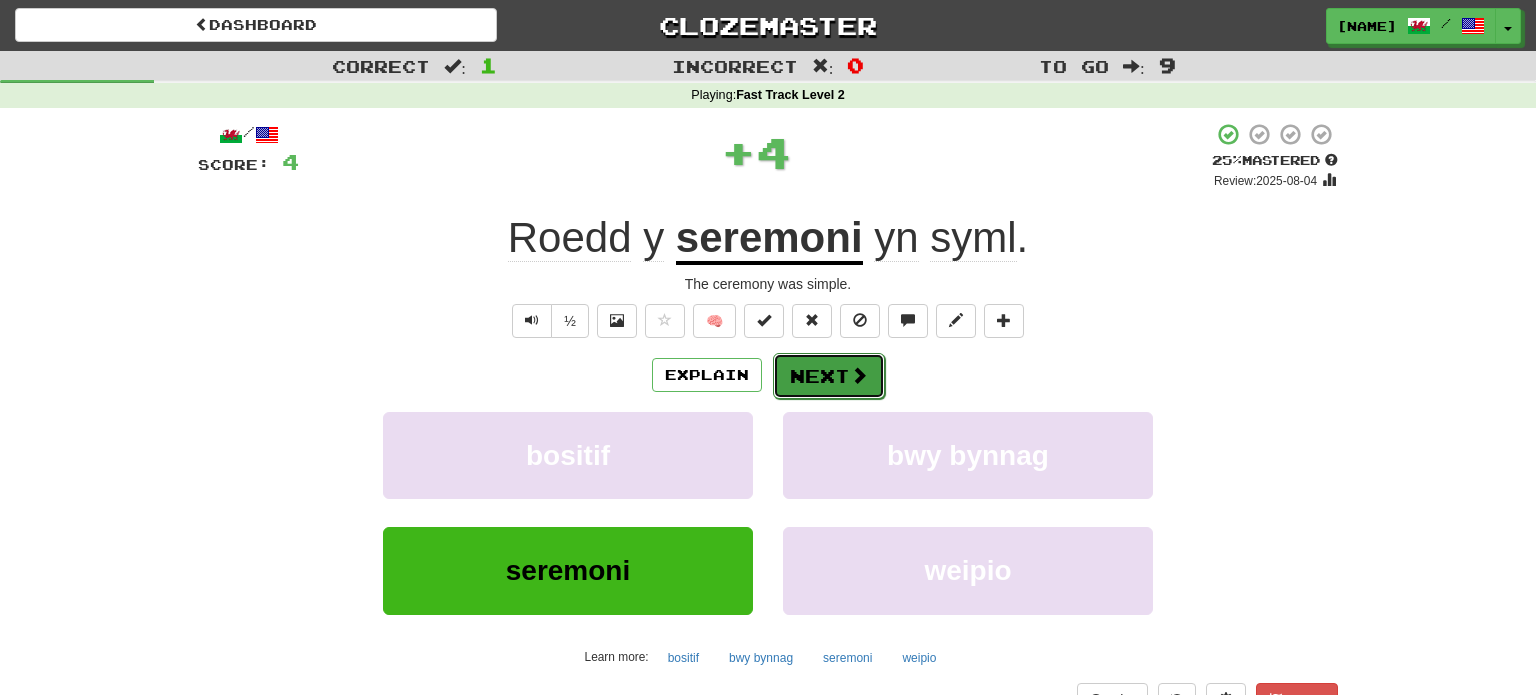 click on "Next" at bounding box center (829, 376) 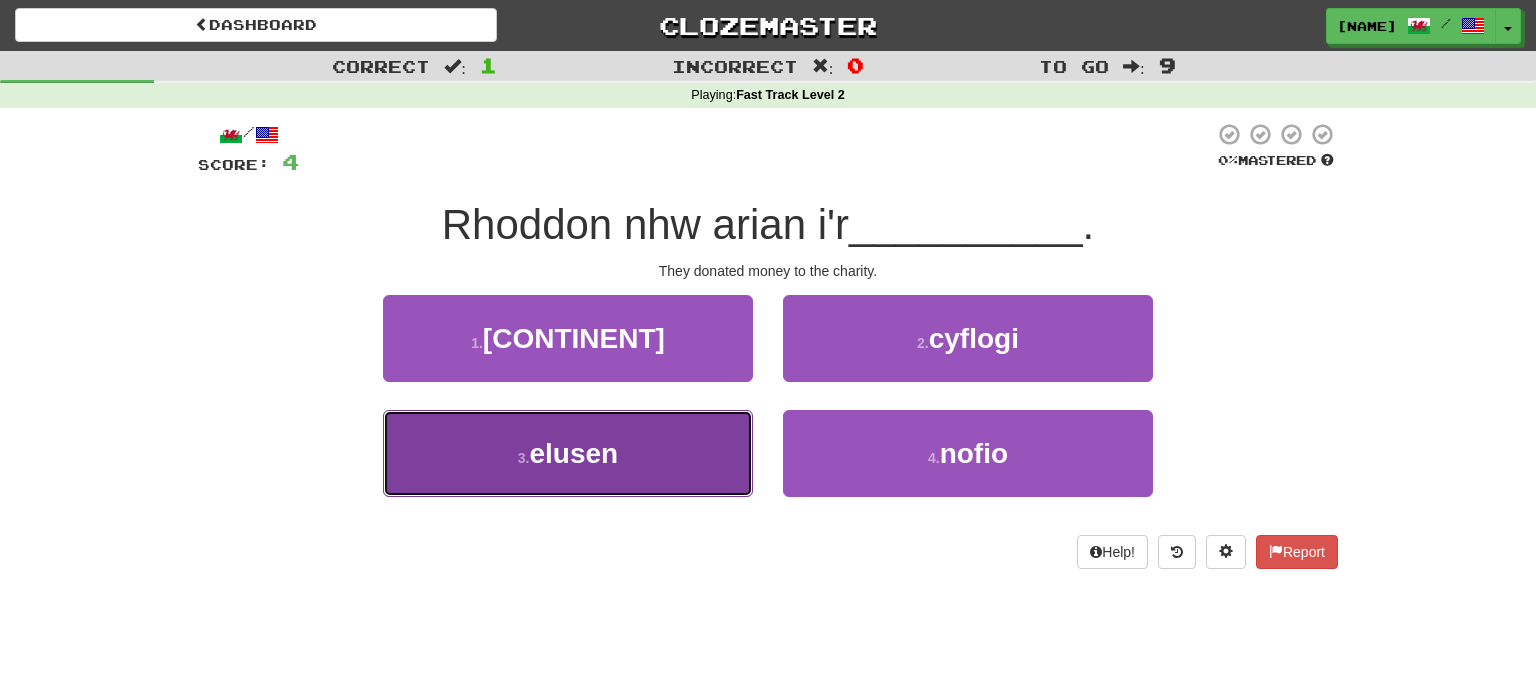 click on "3 .  elusen" at bounding box center (568, 453) 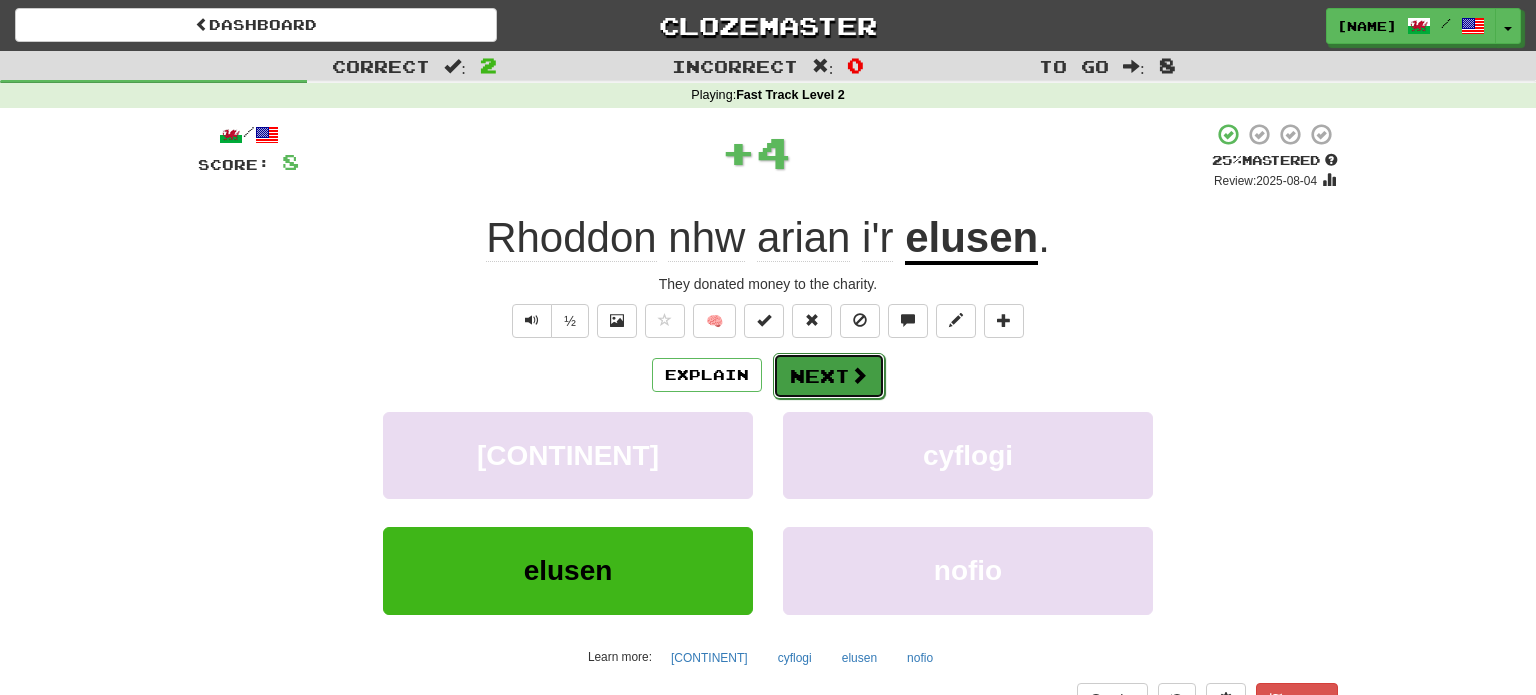 click on "Next" at bounding box center [829, 376] 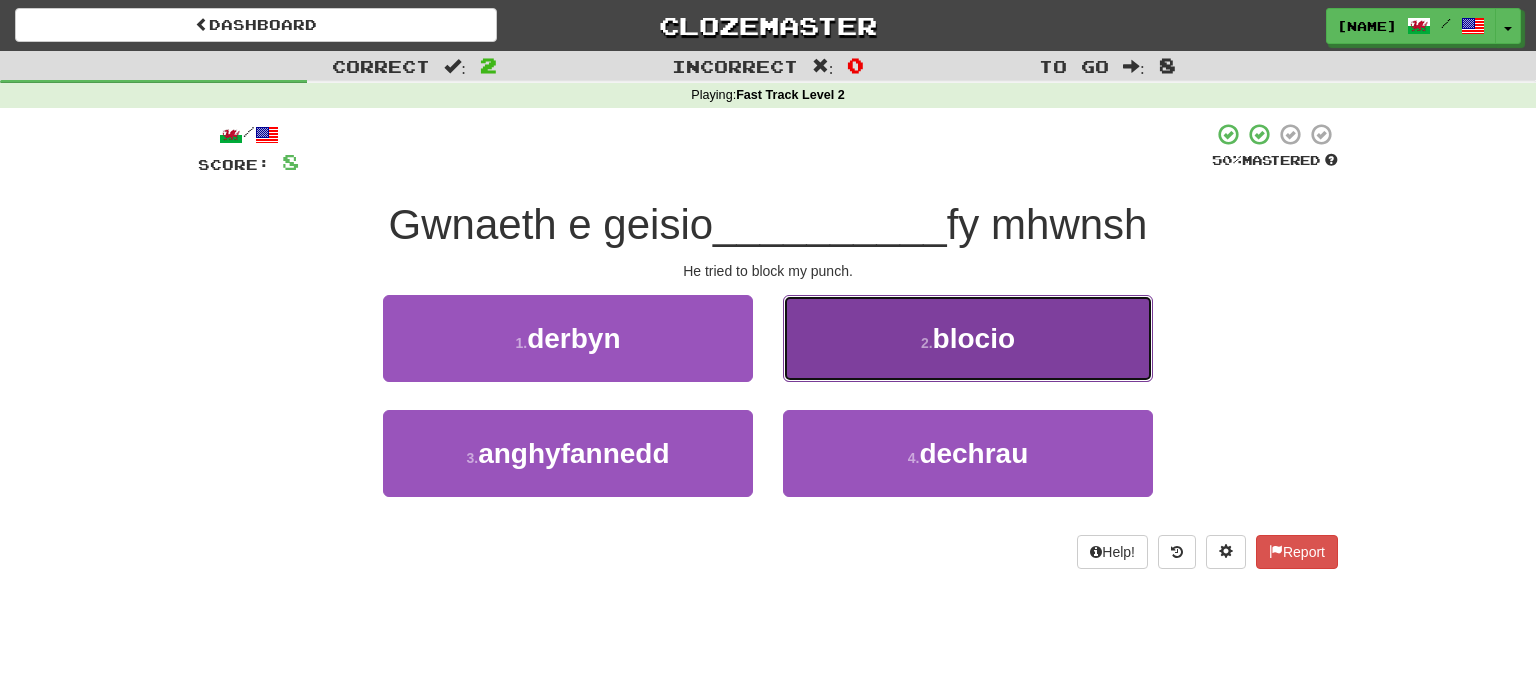 click on "2 .  blocio" at bounding box center [968, 338] 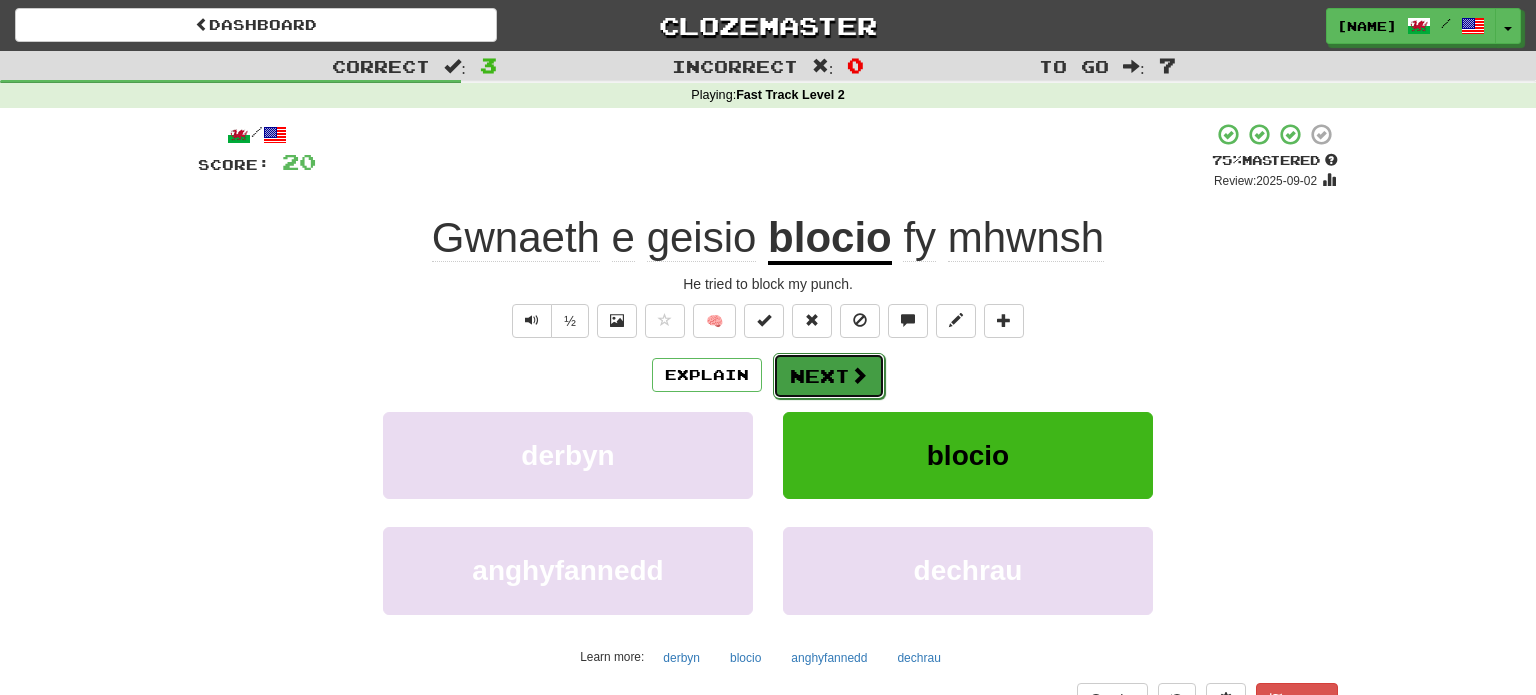 click on "Next" at bounding box center (829, 376) 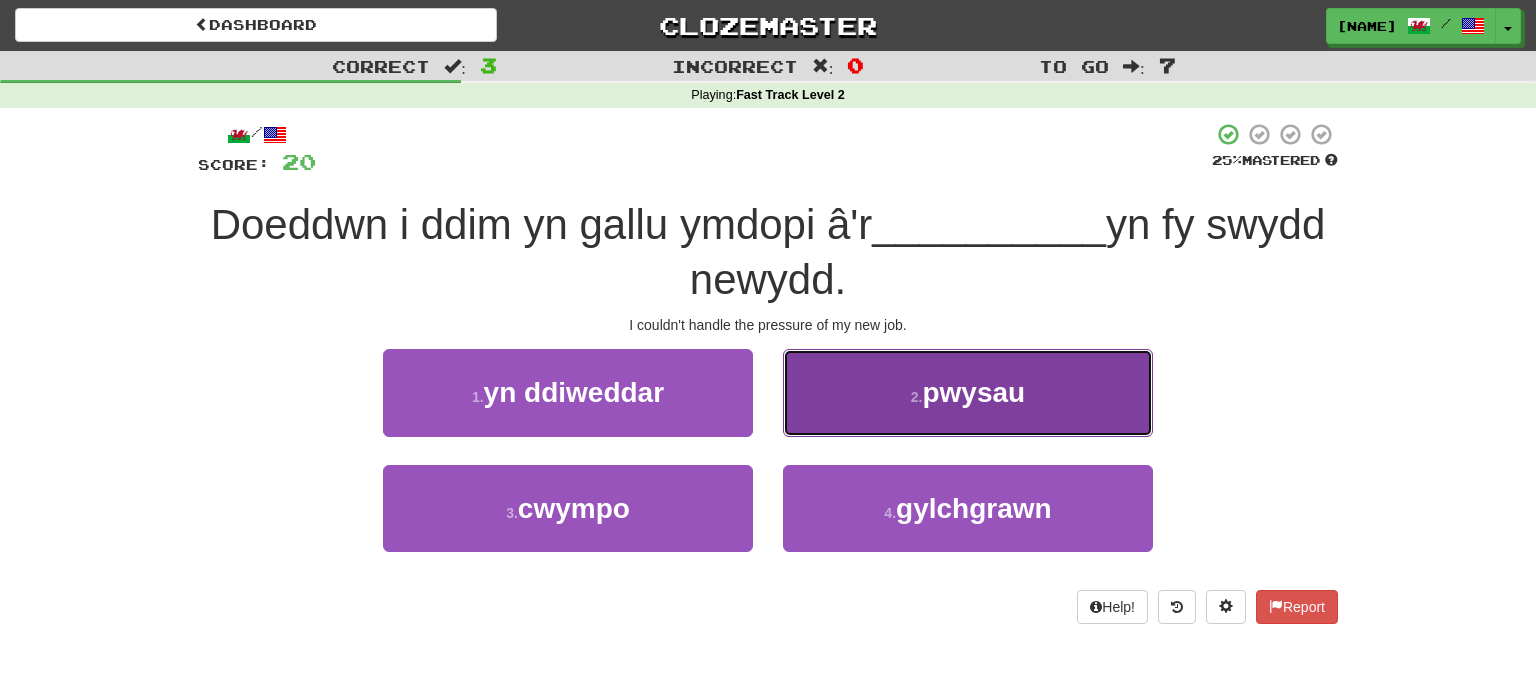 click on "2 .  pwysau" at bounding box center [968, 392] 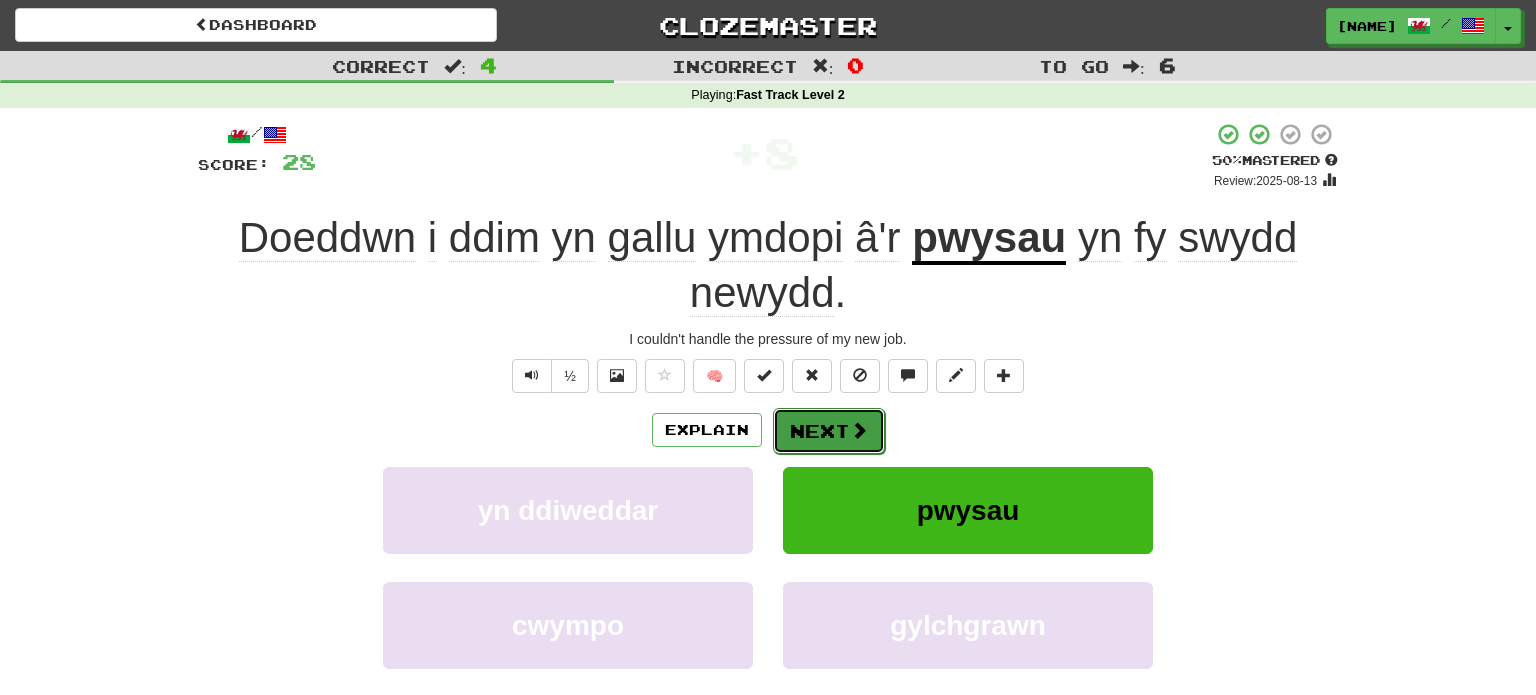 click on "Next" at bounding box center [829, 431] 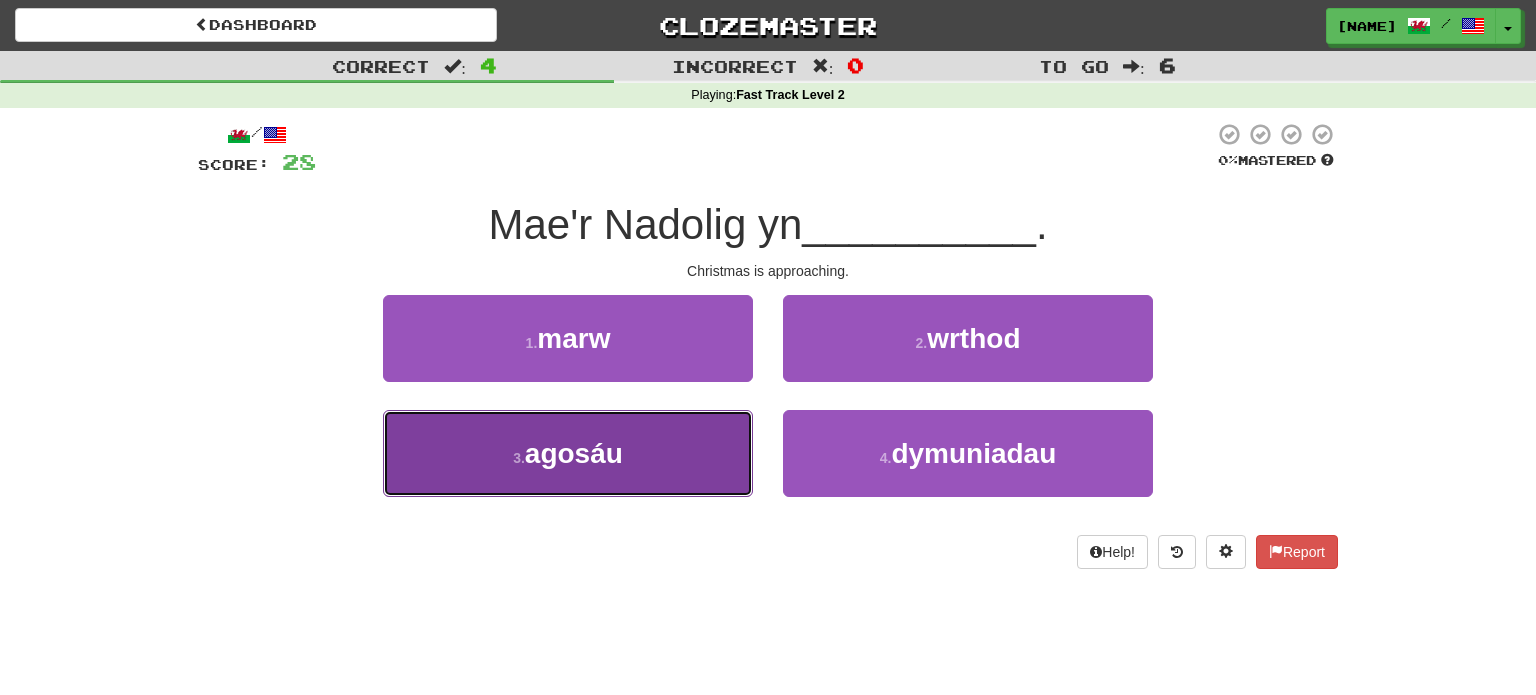 click on "3 .  agosáu" at bounding box center [568, 453] 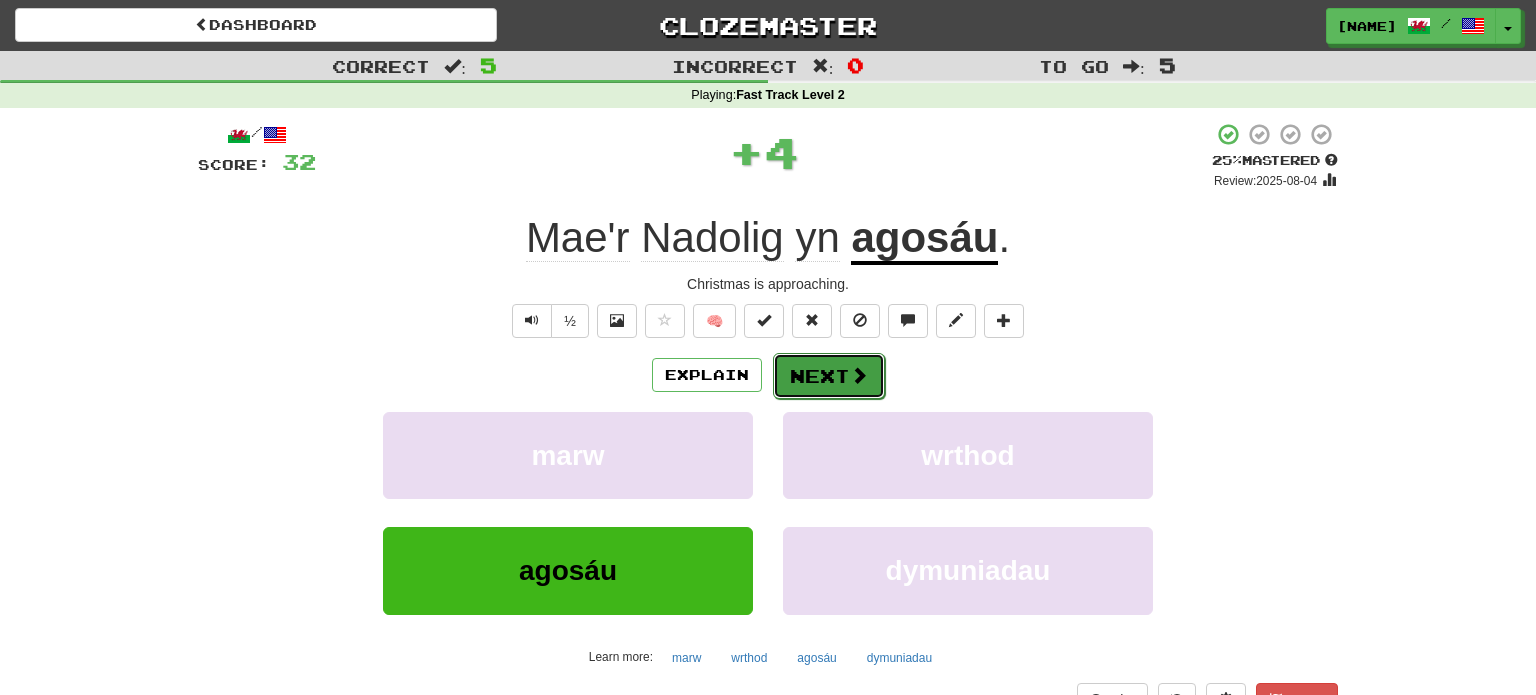 click on "Next" at bounding box center [829, 376] 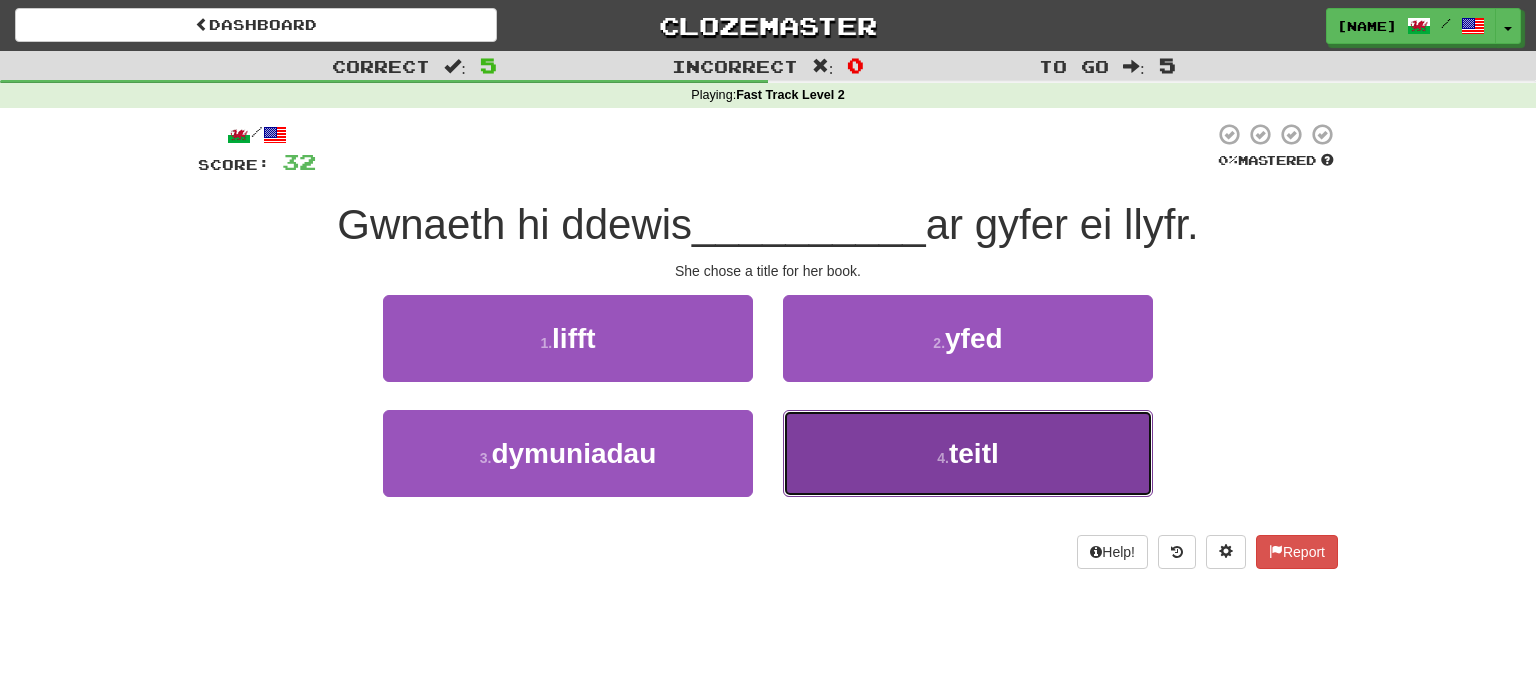click on "4 .  teitl" at bounding box center [968, 453] 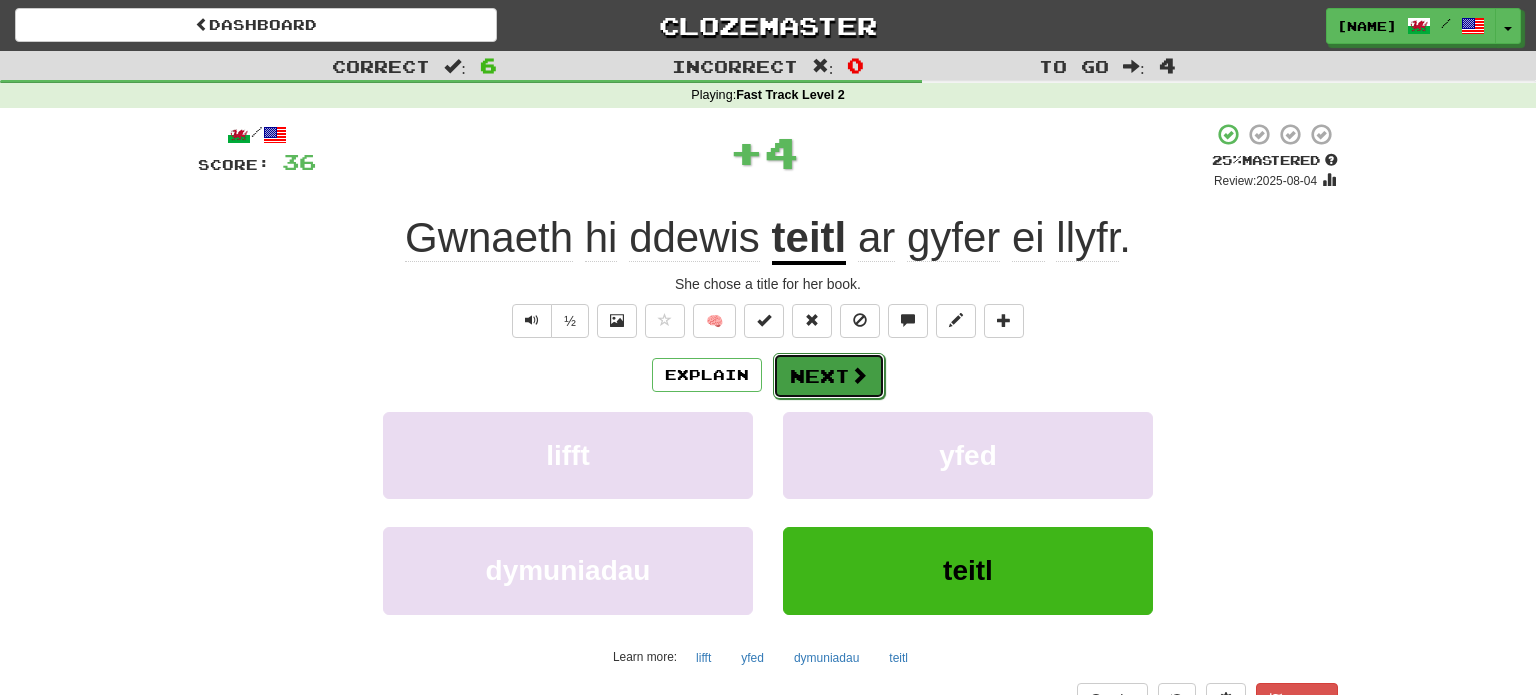 click on "Next" at bounding box center [829, 376] 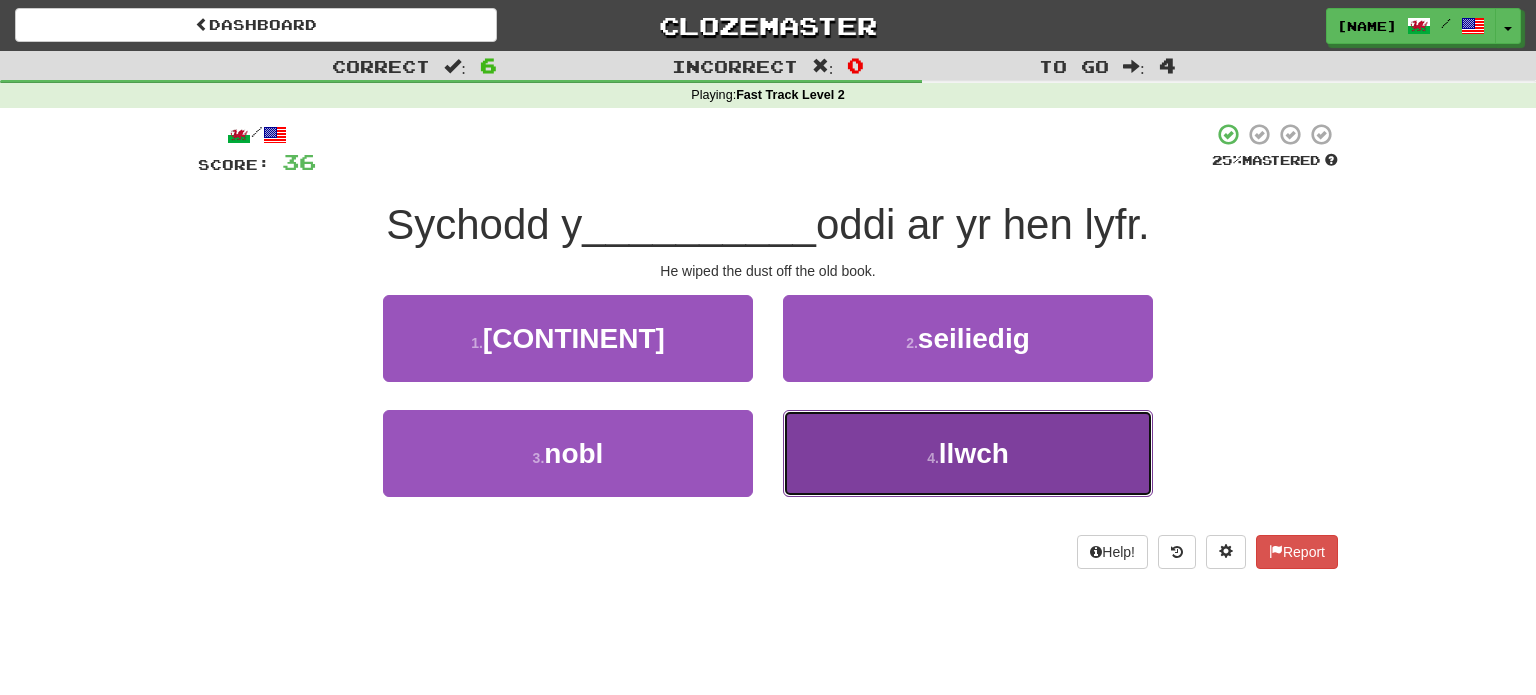 click on "4 .  llwch" at bounding box center (968, 453) 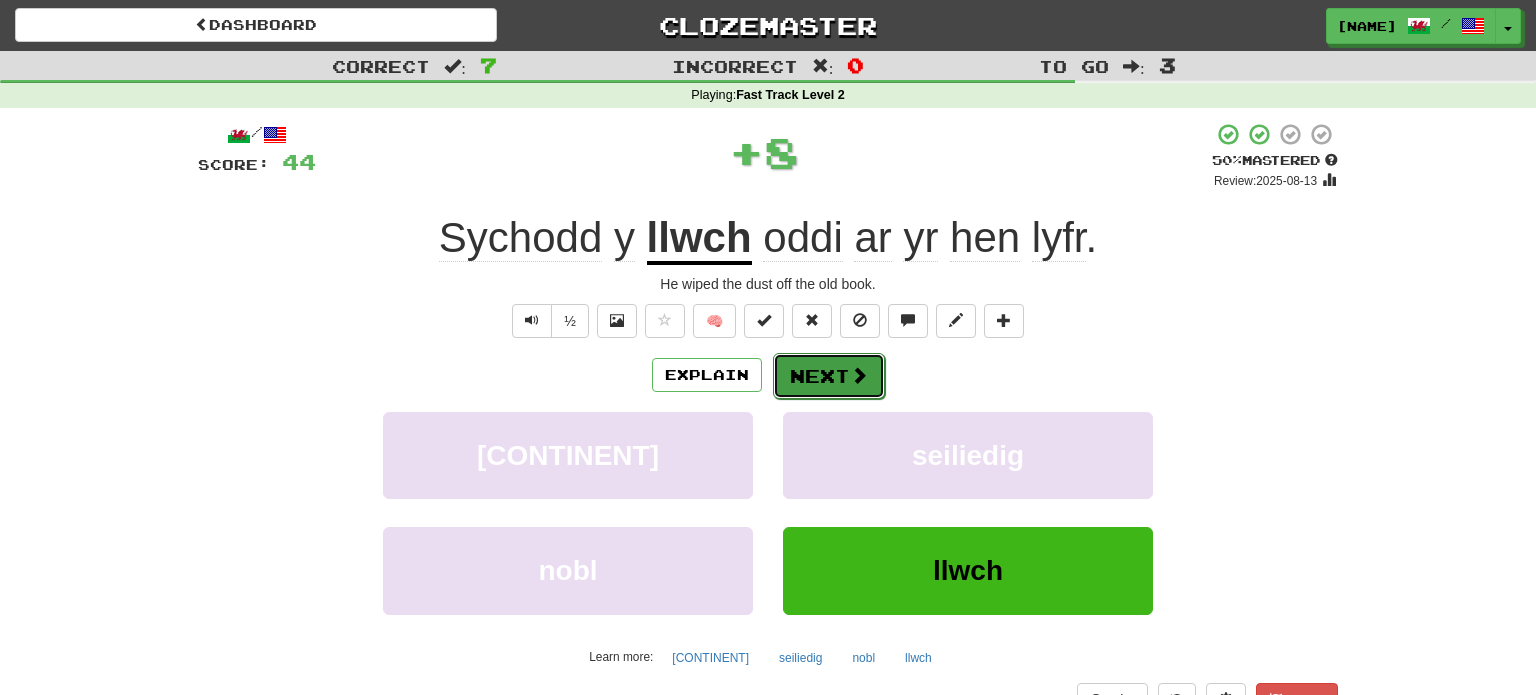 click on "Next" at bounding box center (829, 376) 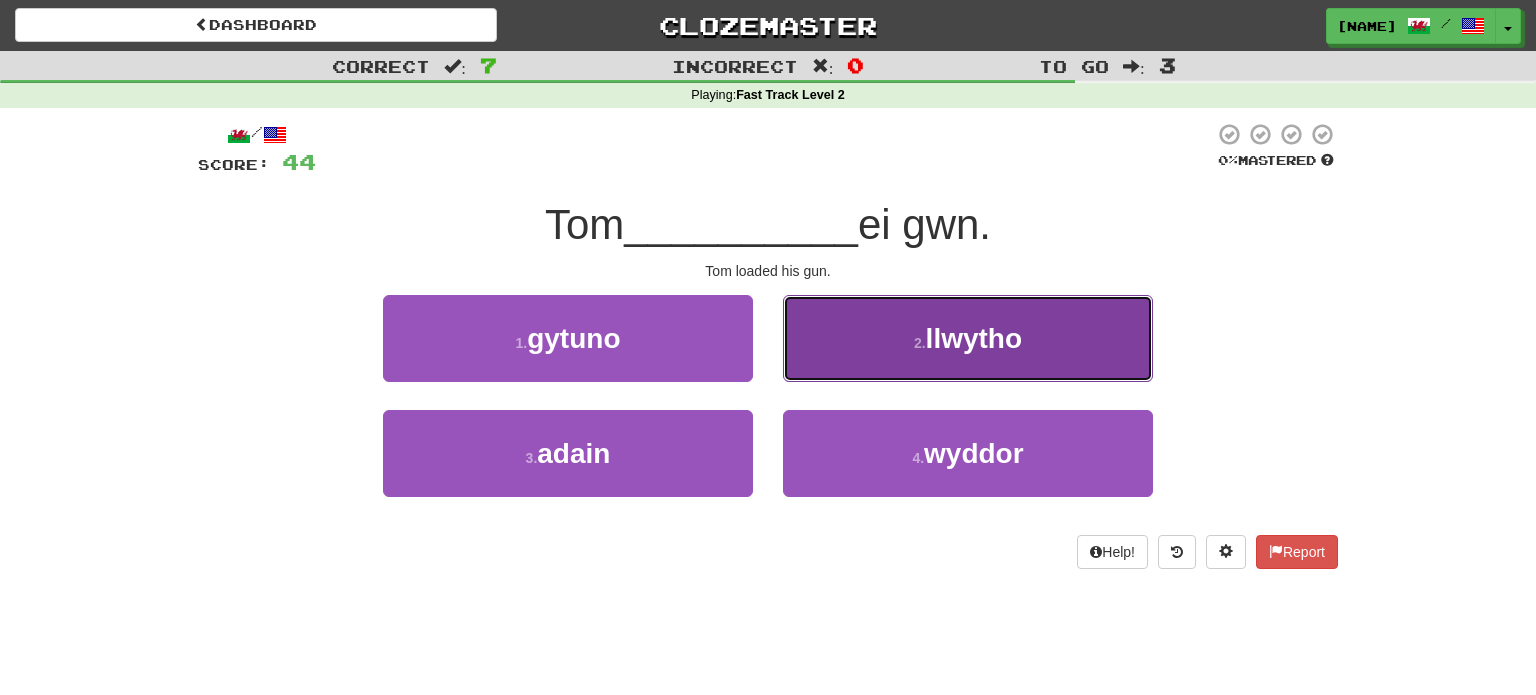 click on "2 .  llwytho" at bounding box center [968, 338] 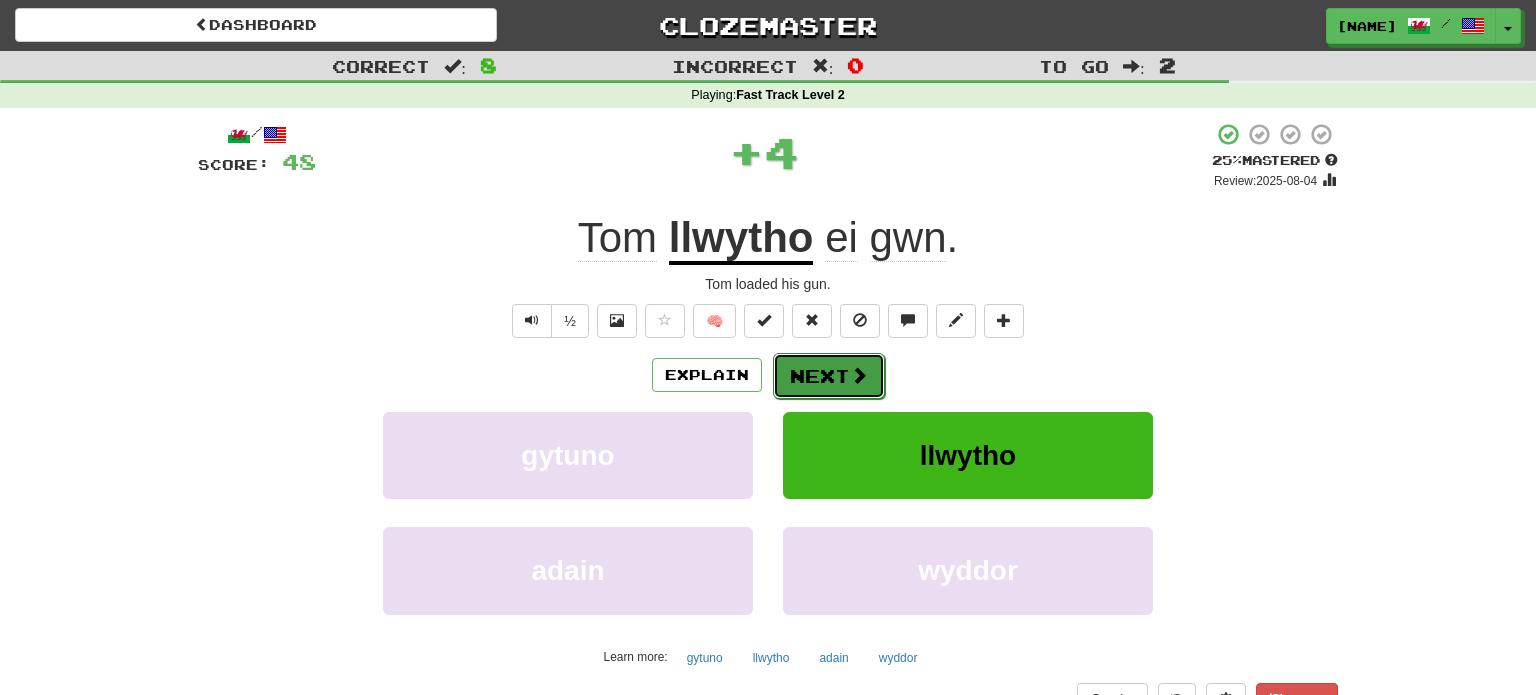 click on "Next" at bounding box center [829, 376] 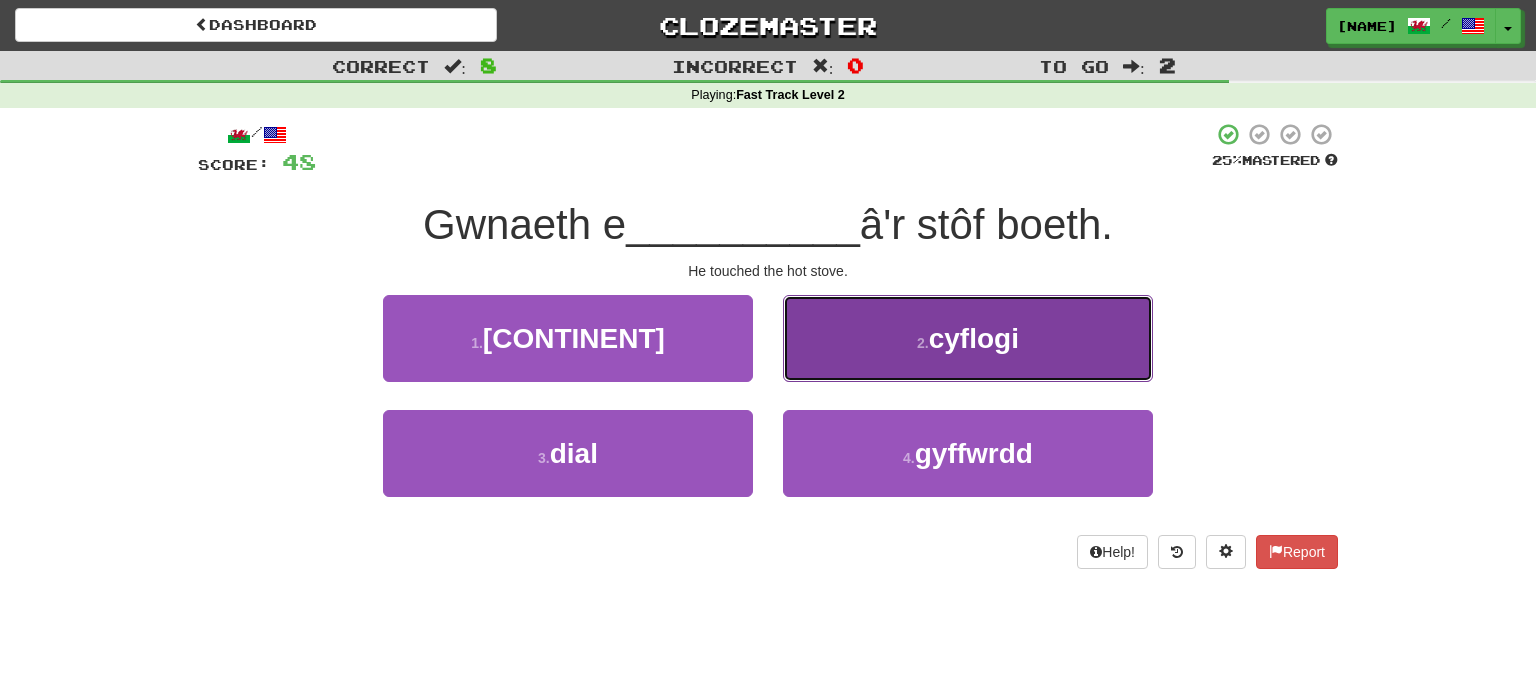 click on "2 .  cyflogi" at bounding box center [968, 338] 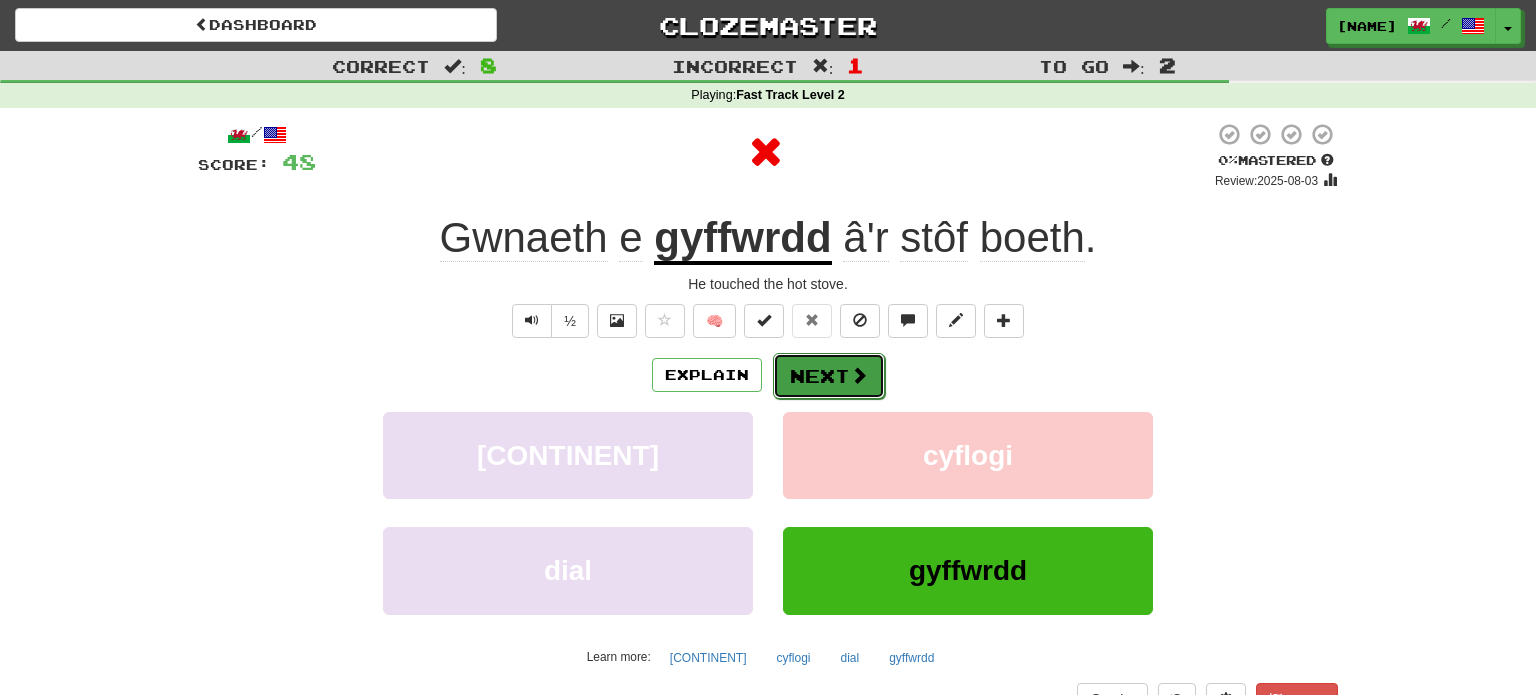 click on "Next" at bounding box center (829, 376) 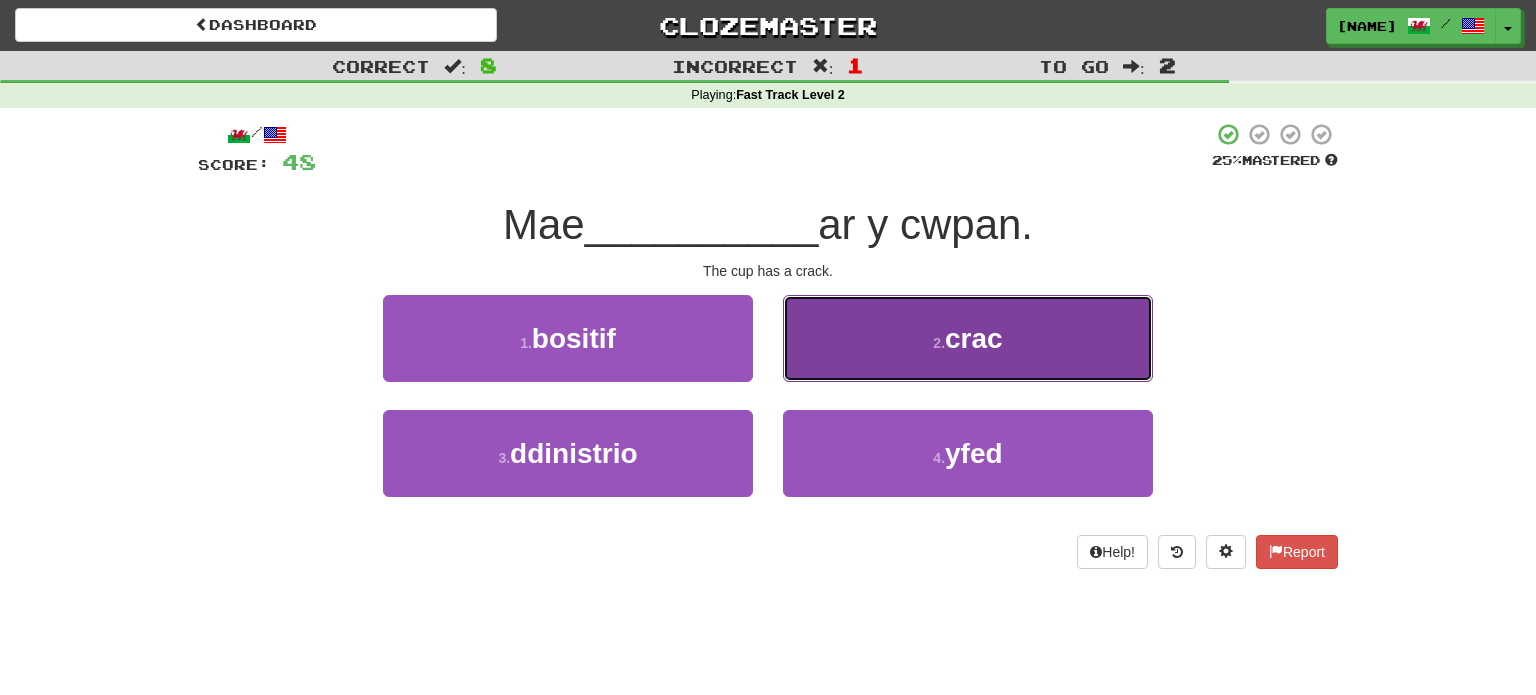 click on "2 .  crac" at bounding box center [968, 338] 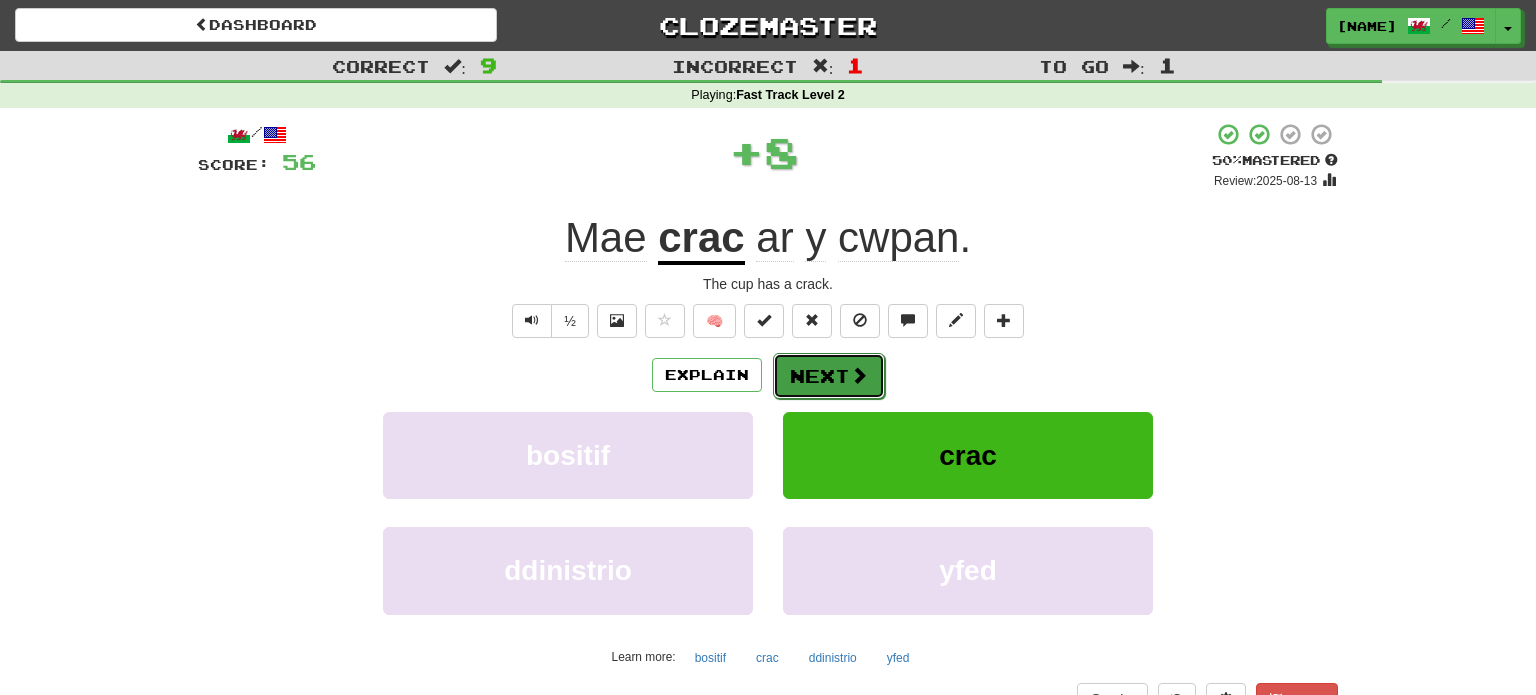 click on "Next" at bounding box center [829, 376] 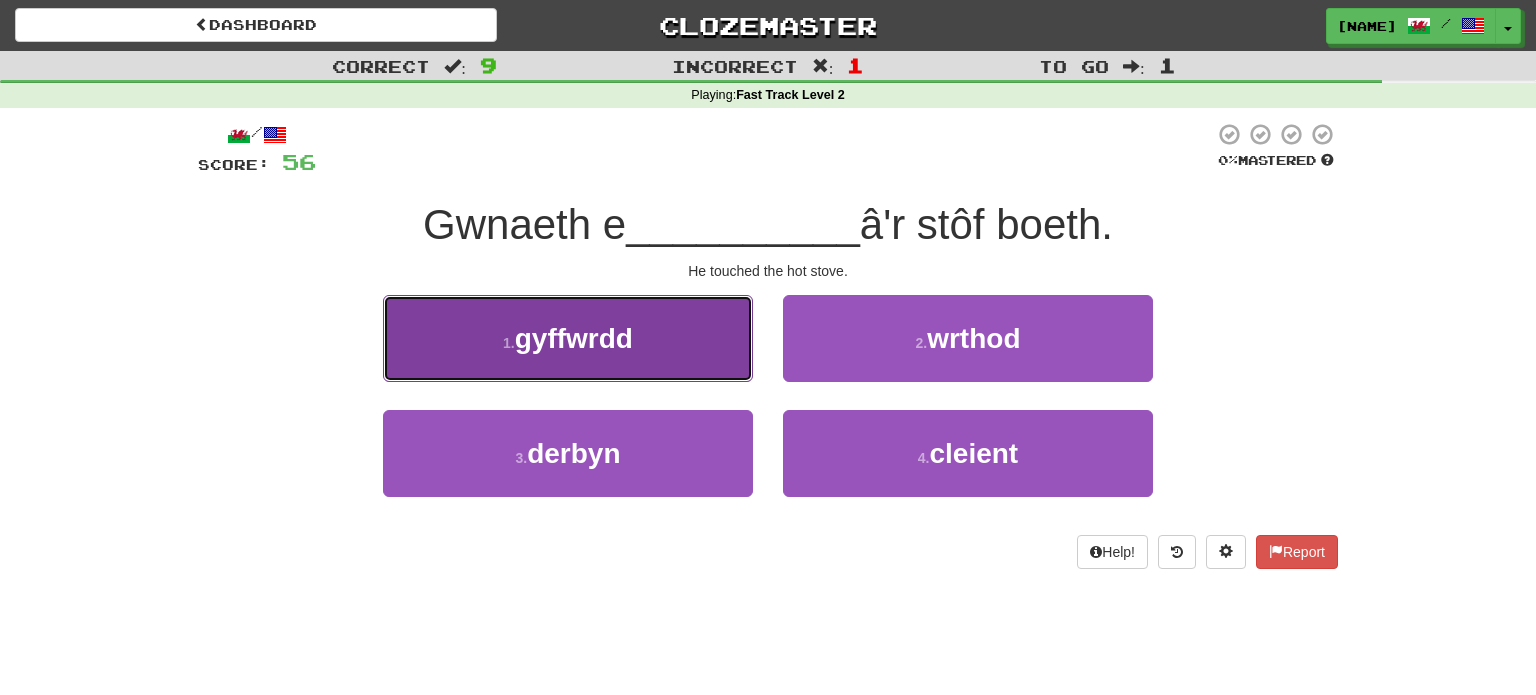 click on "1 .  gyffwrdd" at bounding box center (568, 338) 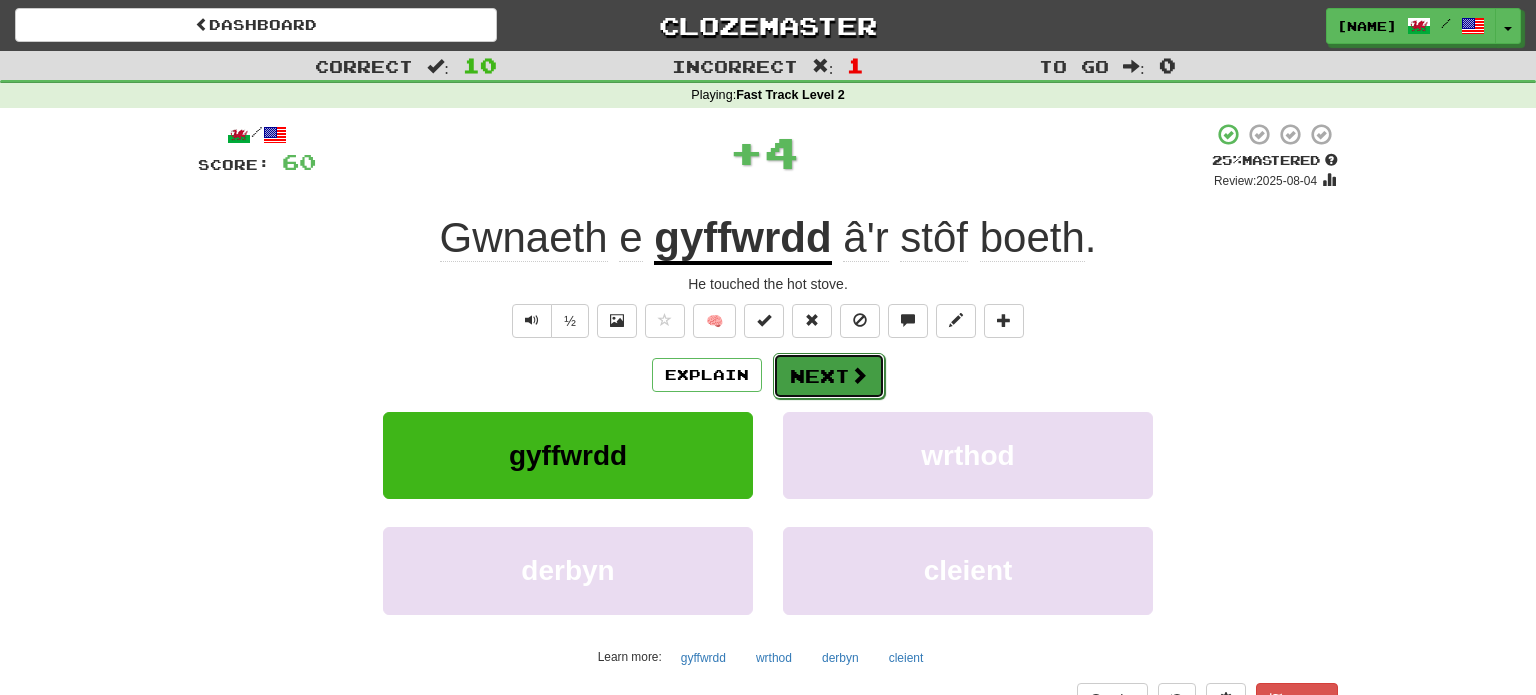 click on "Next" at bounding box center [829, 376] 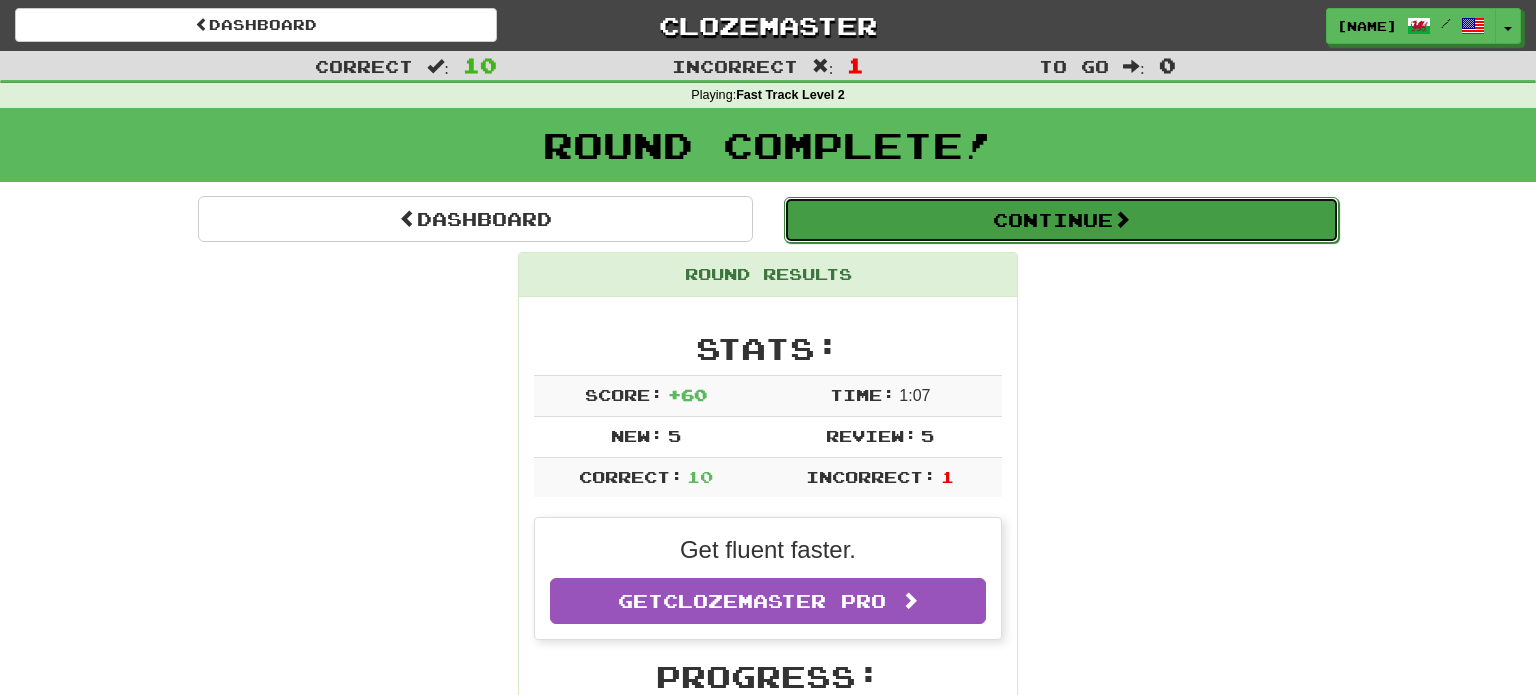 click on "Continue" at bounding box center [1061, 220] 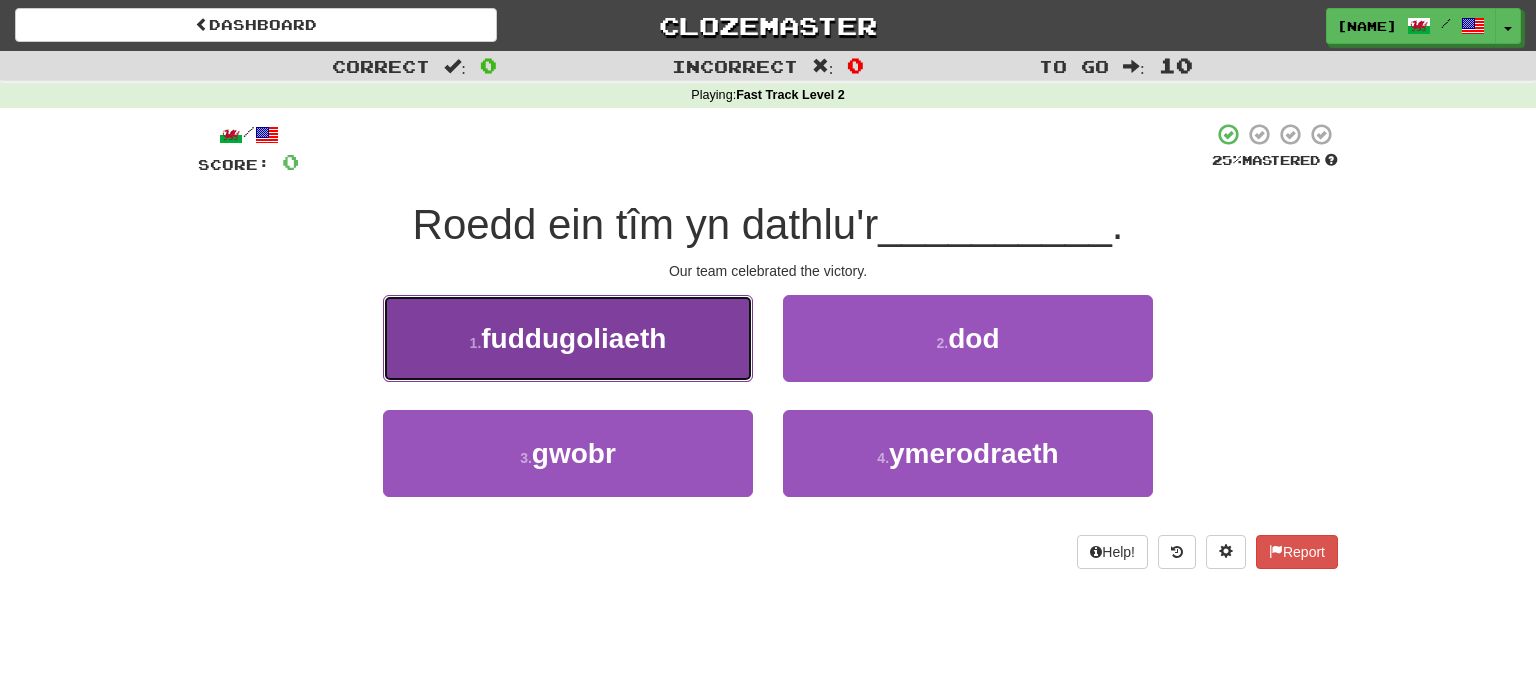 click on "1 .  fuddugoliaeth" at bounding box center (568, 338) 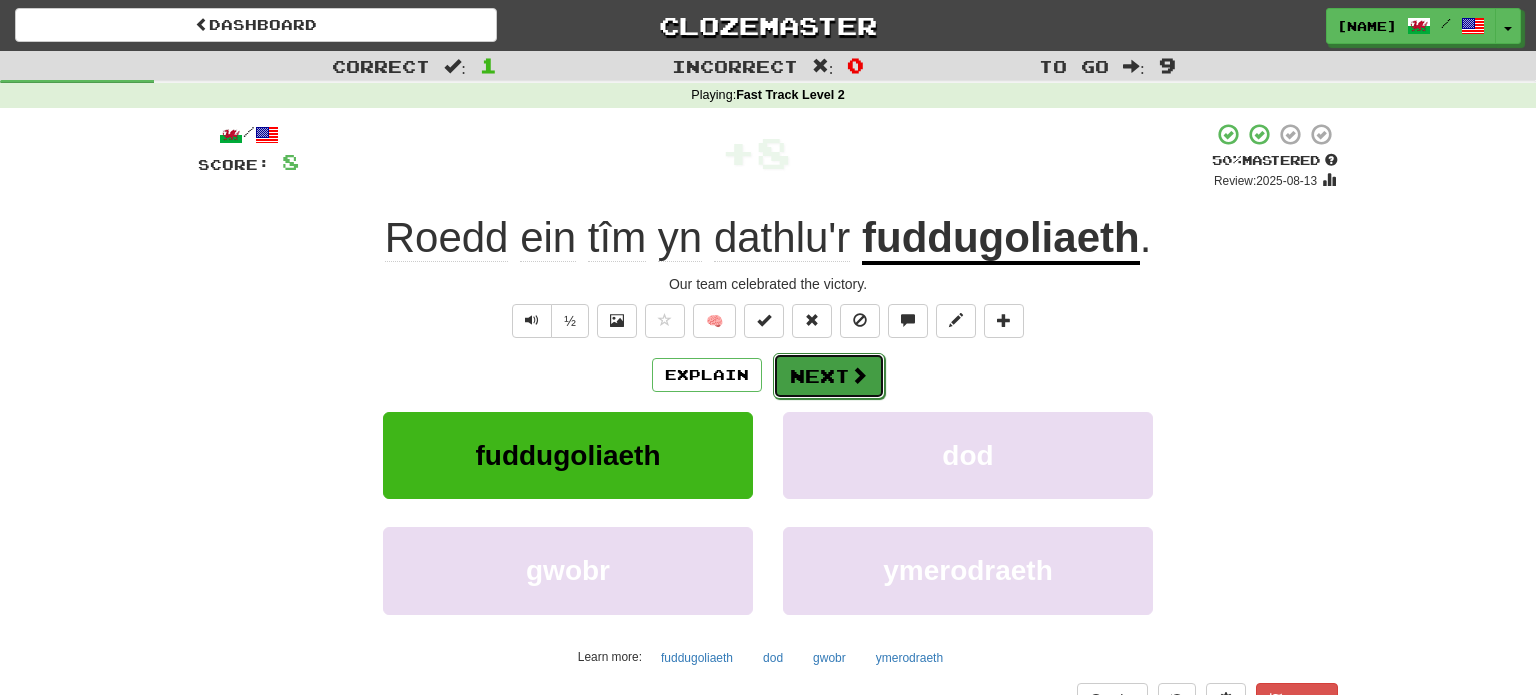 click on "Next" at bounding box center [829, 376] 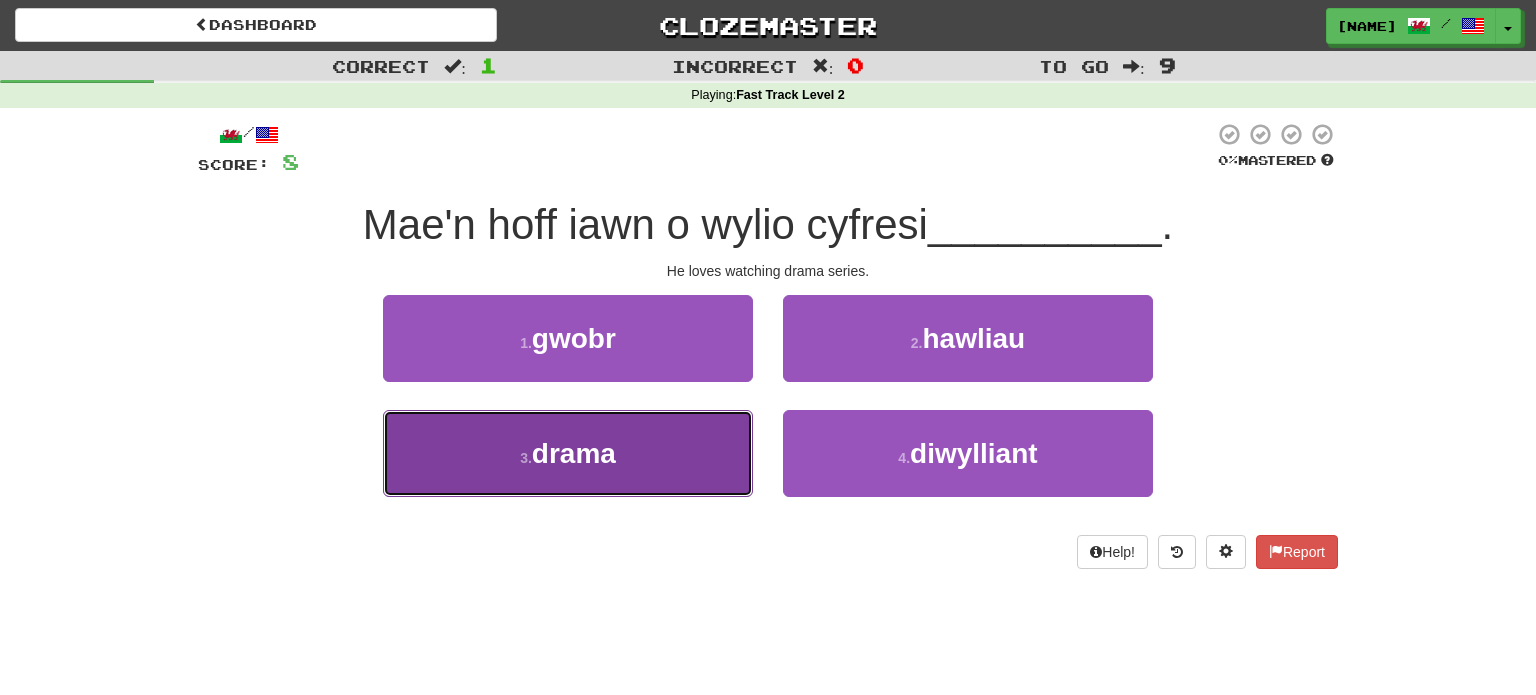 click on "3 .  drama" at bounding box center (568, 453) 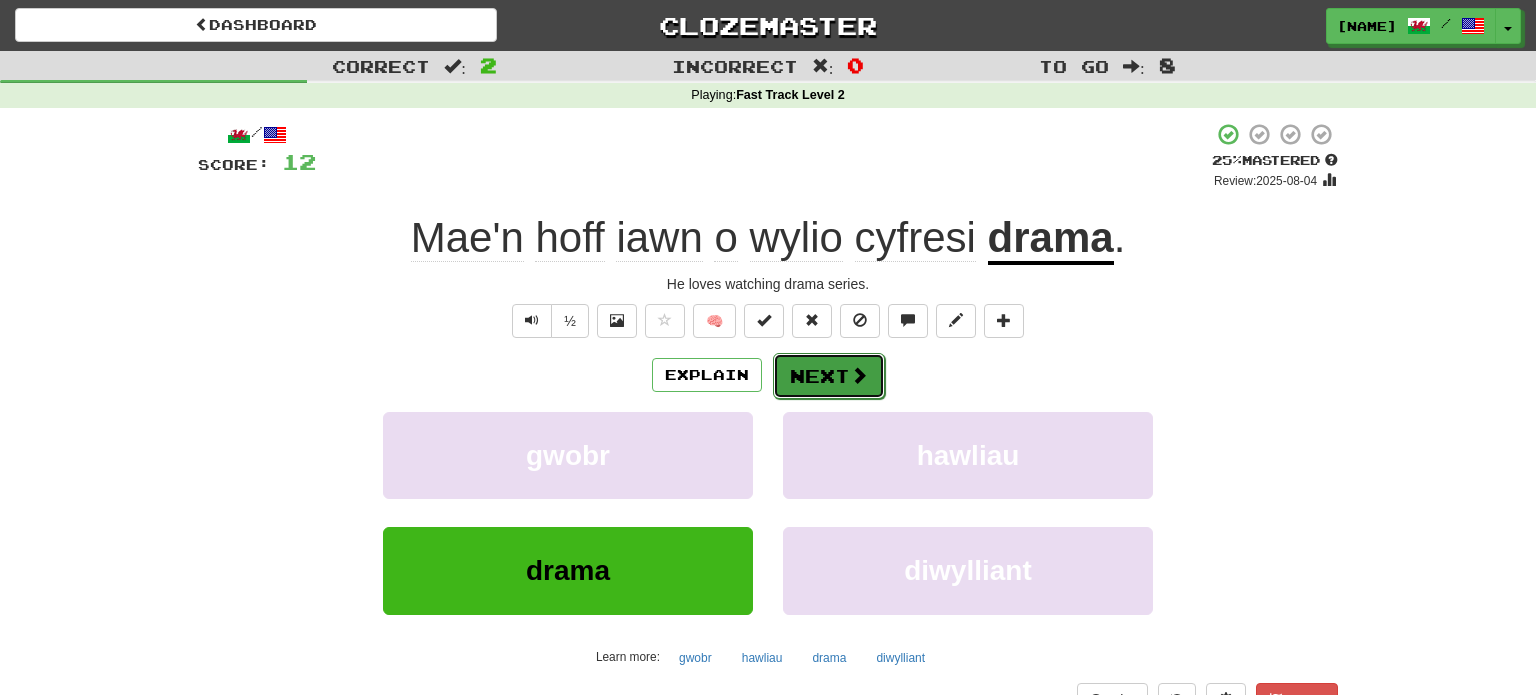 click on "Next" at bounding box center [829, 376] 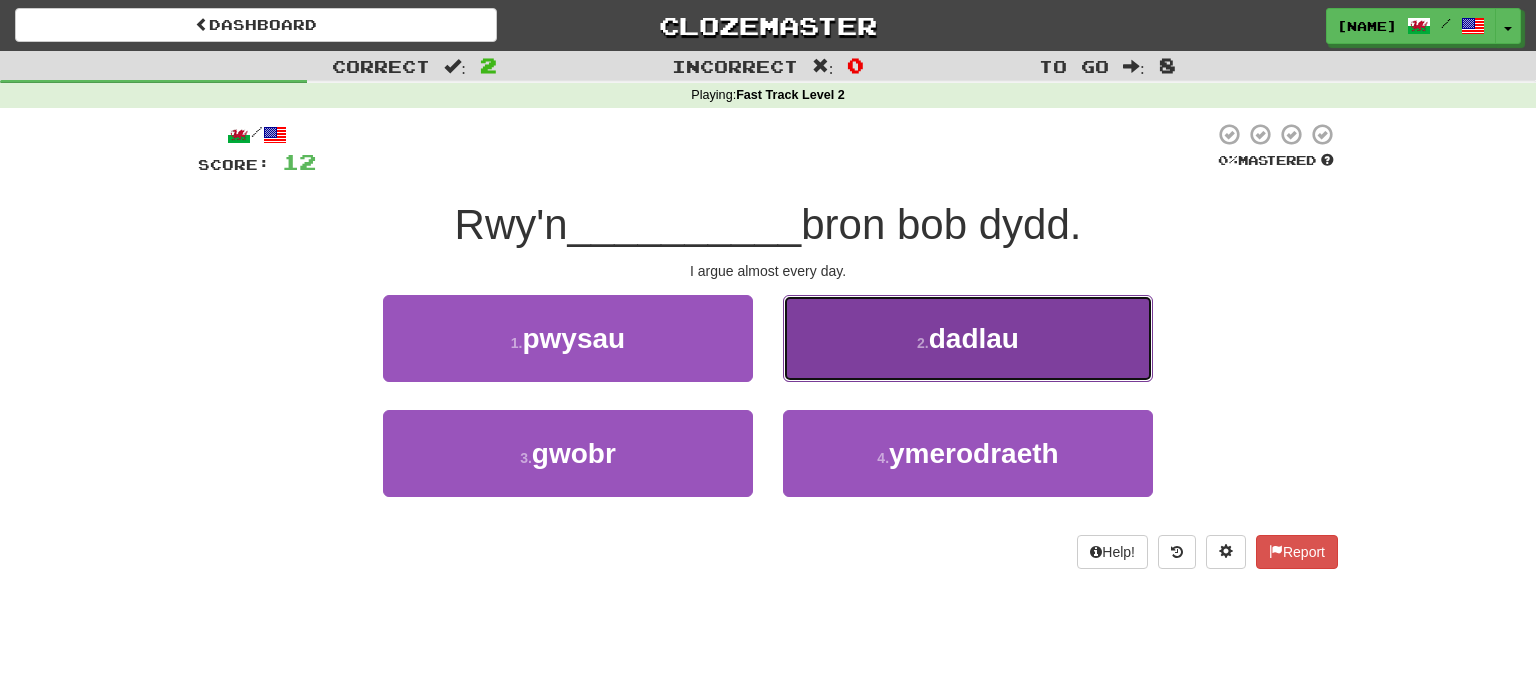 click on "2 .  dadlau" at bounding box center (968, 338) 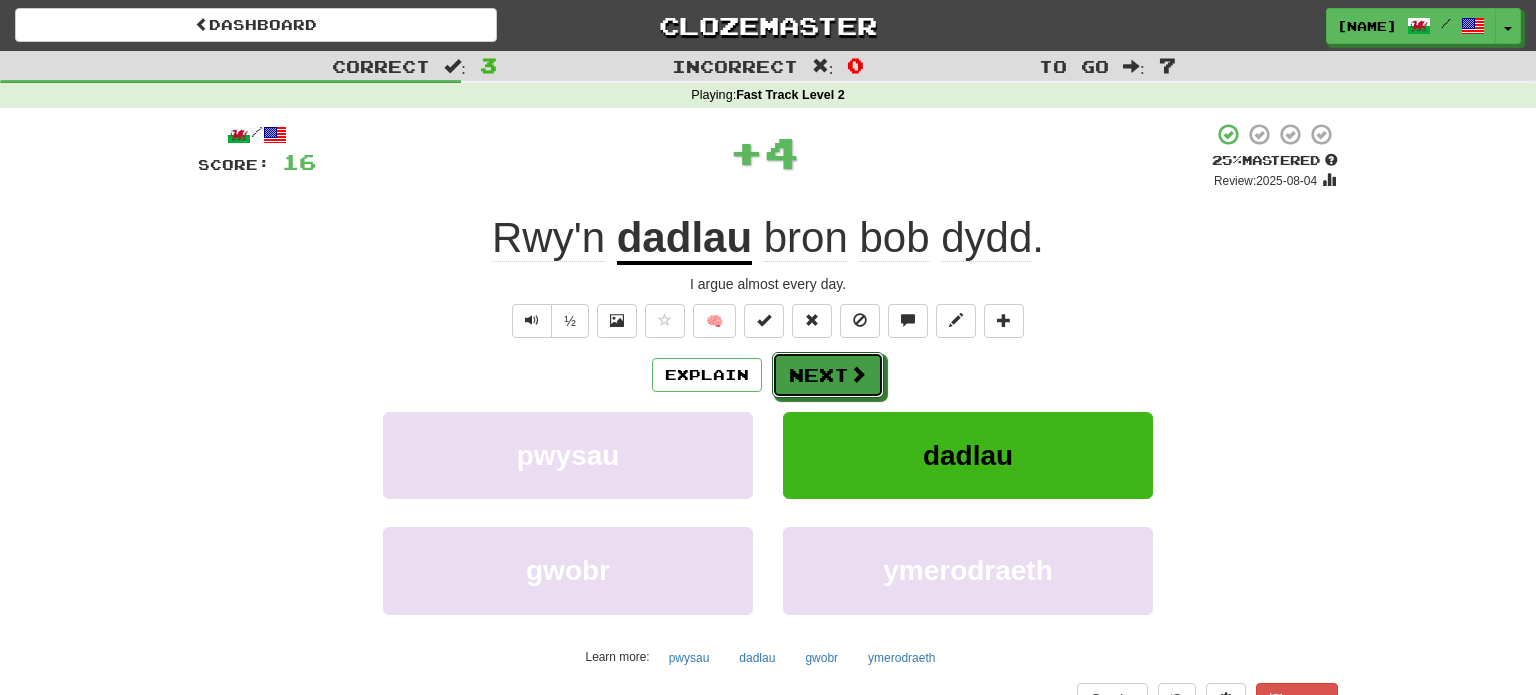 click on "Next" at bounding box center (828, 375) 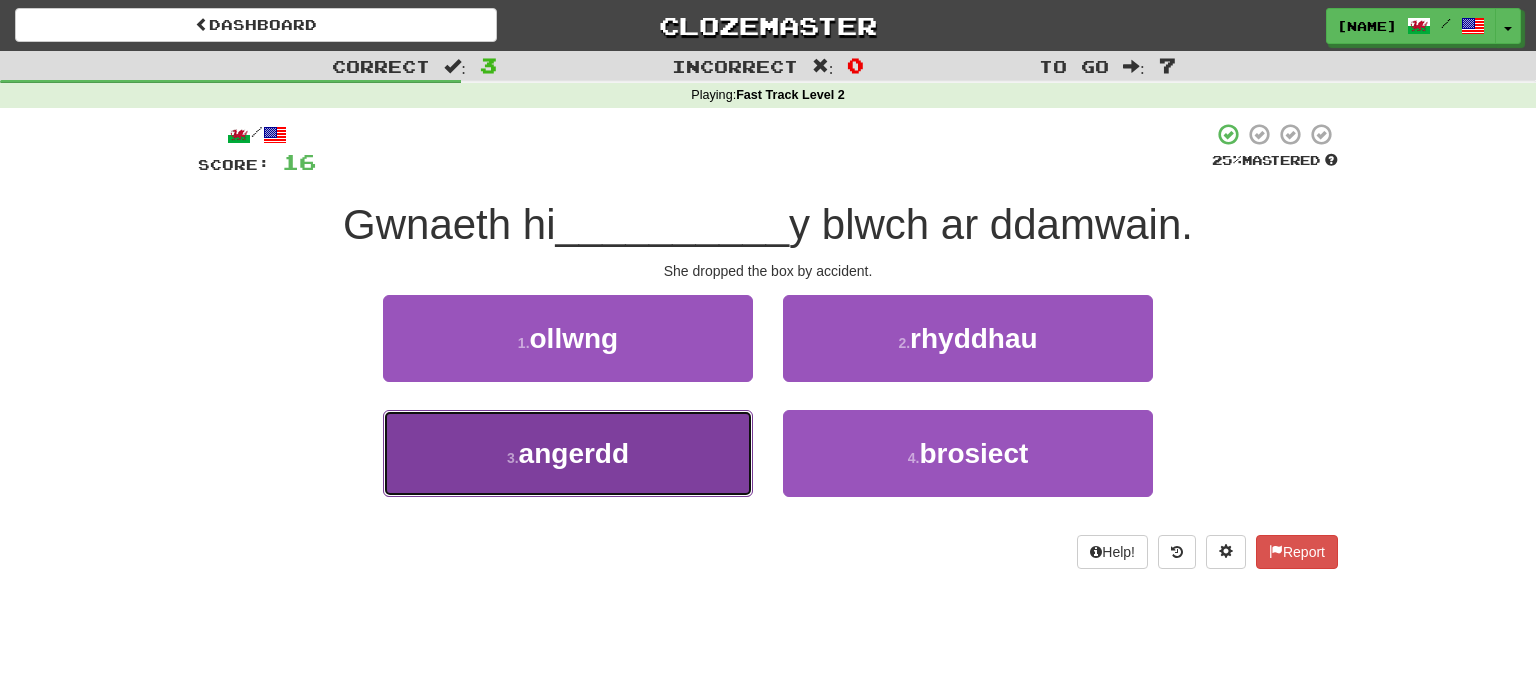 click on "3 .  angerdd" at bounding box center (568, 453) 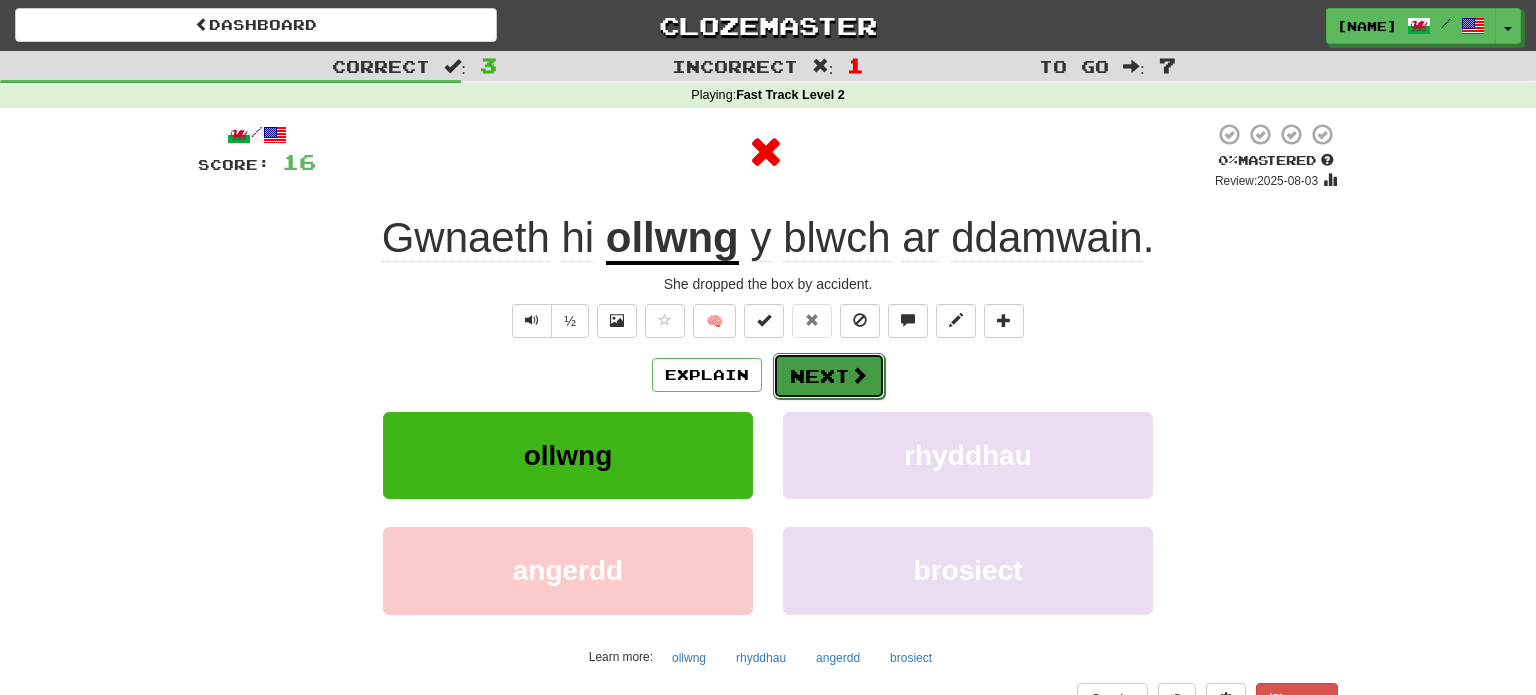 click on "Next" at bounding box center [829, 376] 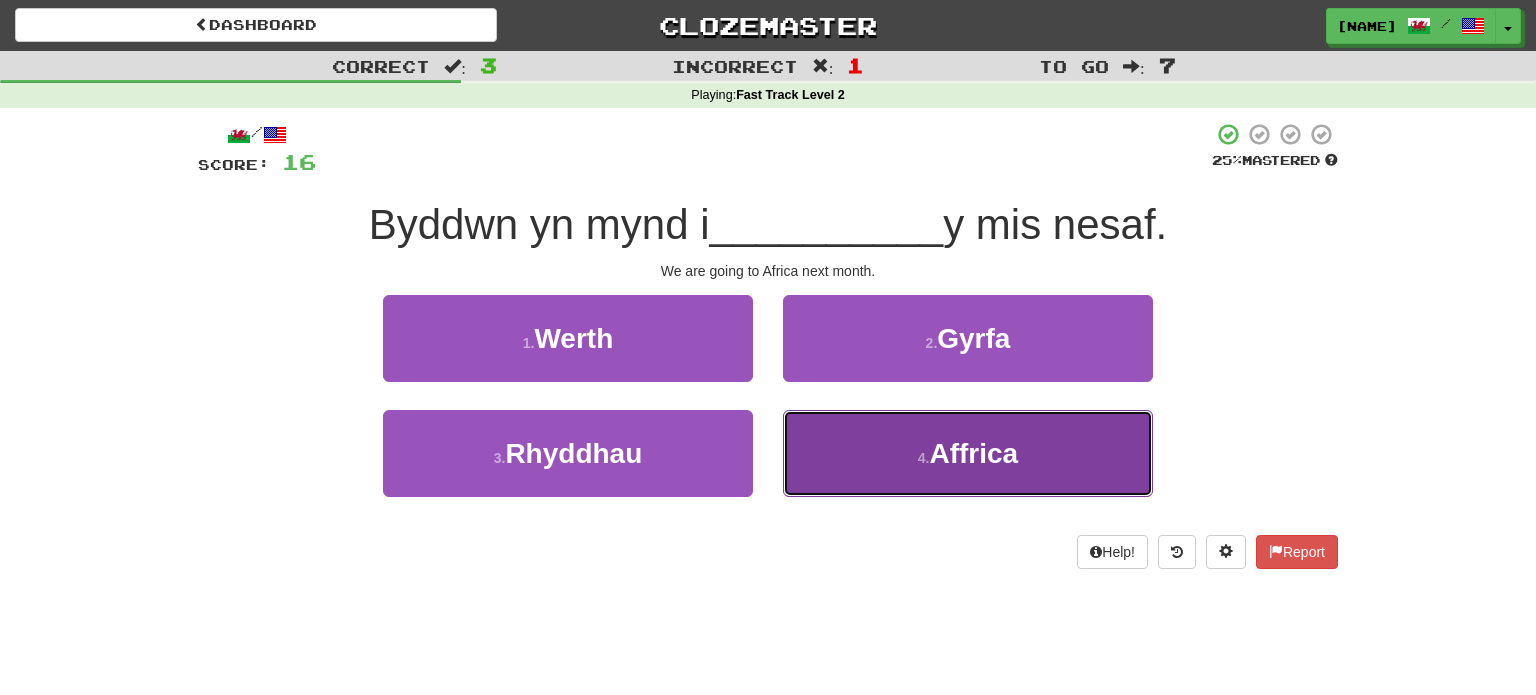 click on "4 .  Affrica" at bounding box center (968, 453) 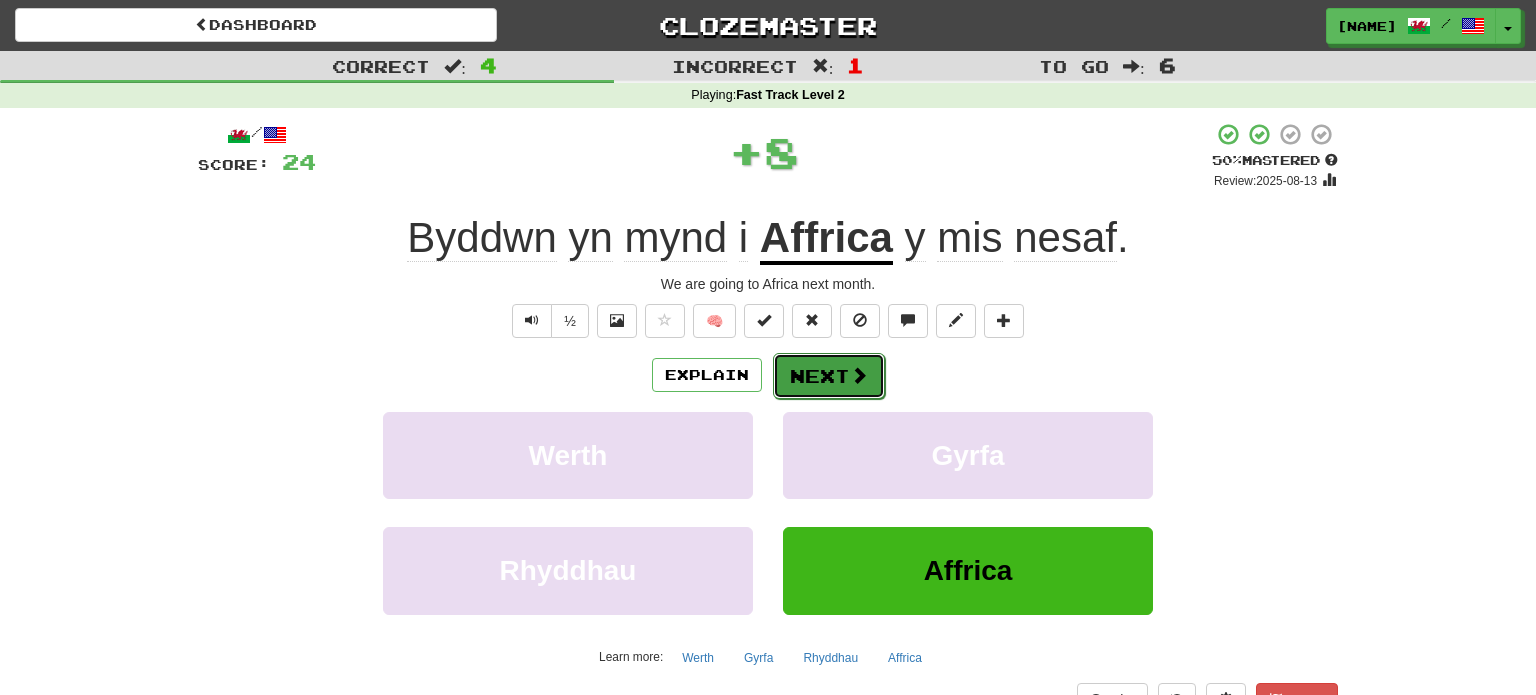 click on "Next" at bounding box center [829, 376] 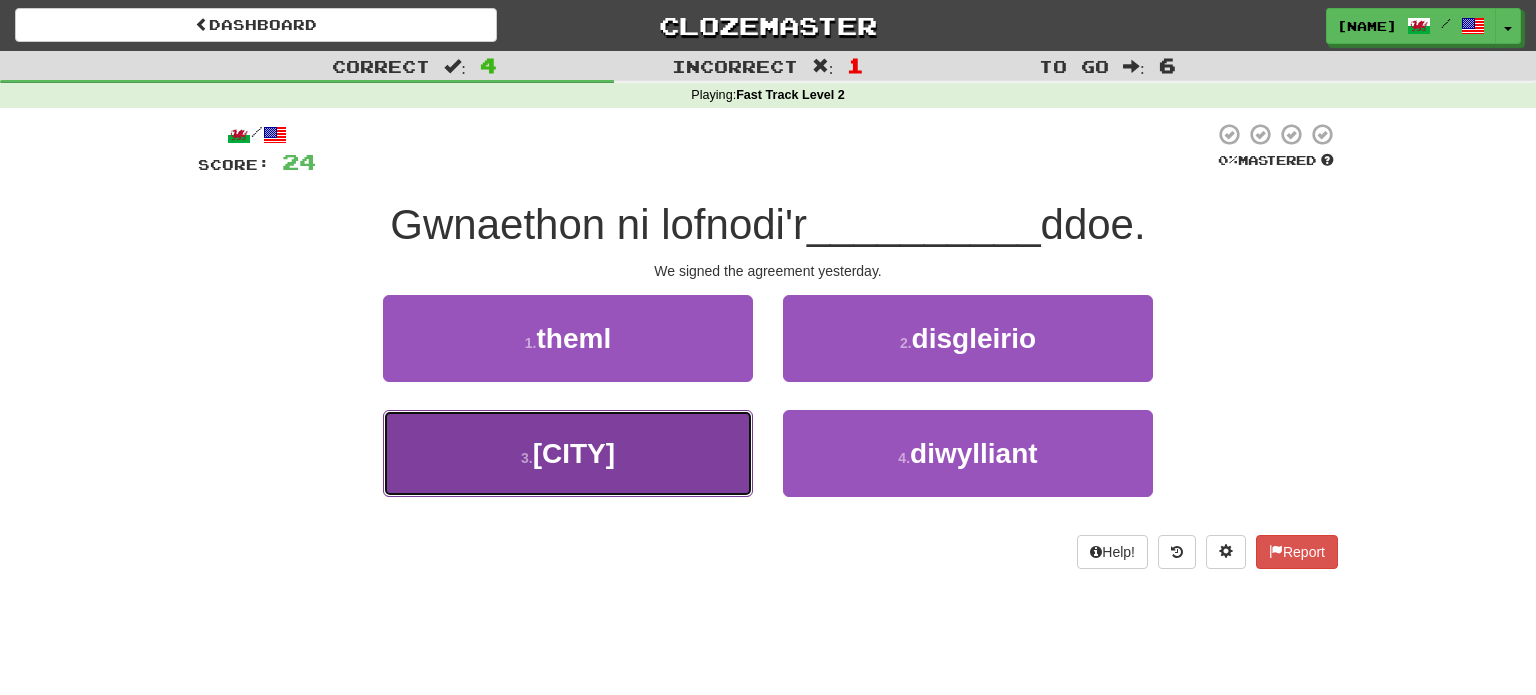 click on "3 .  cytundeb" at bounding box center (568, 453) 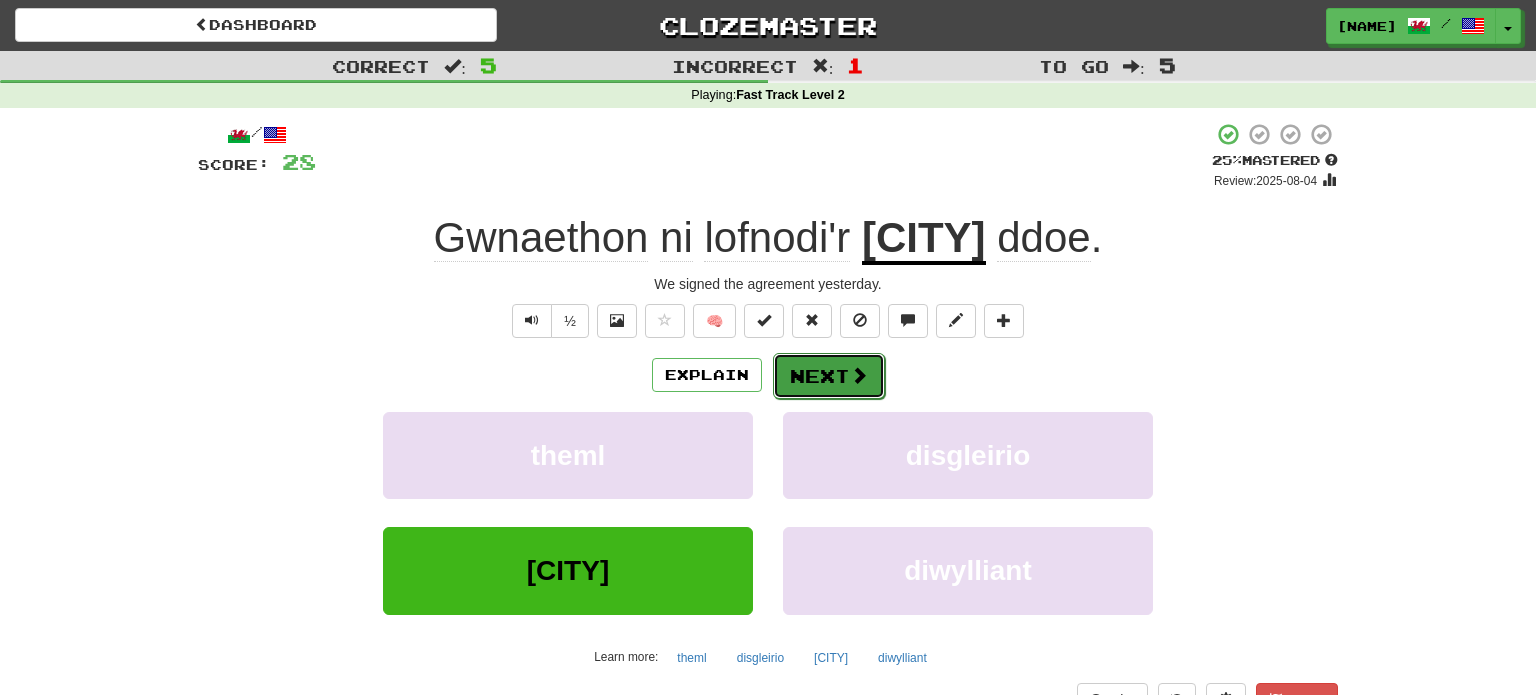 click on "Next" at bounding box center [829, 376] 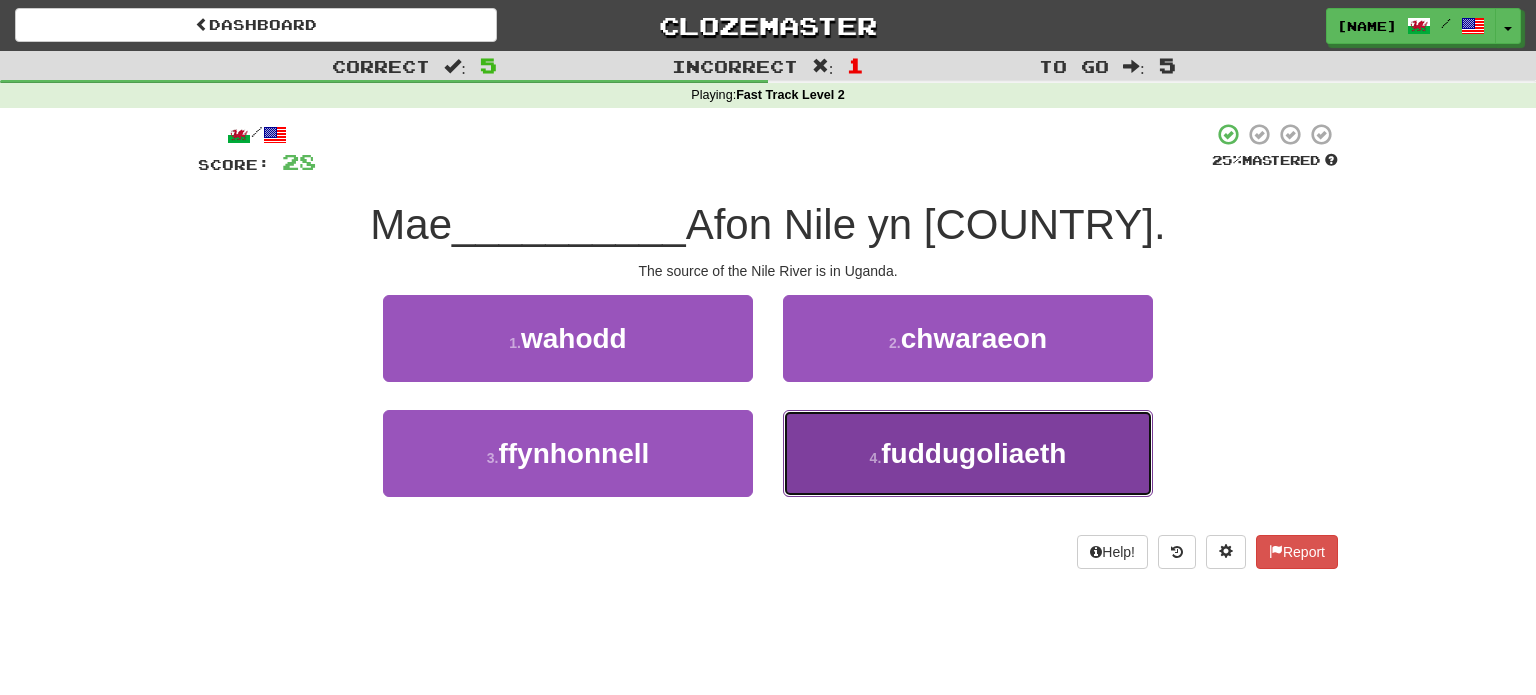 click on "4 .  fuddugoliaeth" at bounding box center (968, 453) 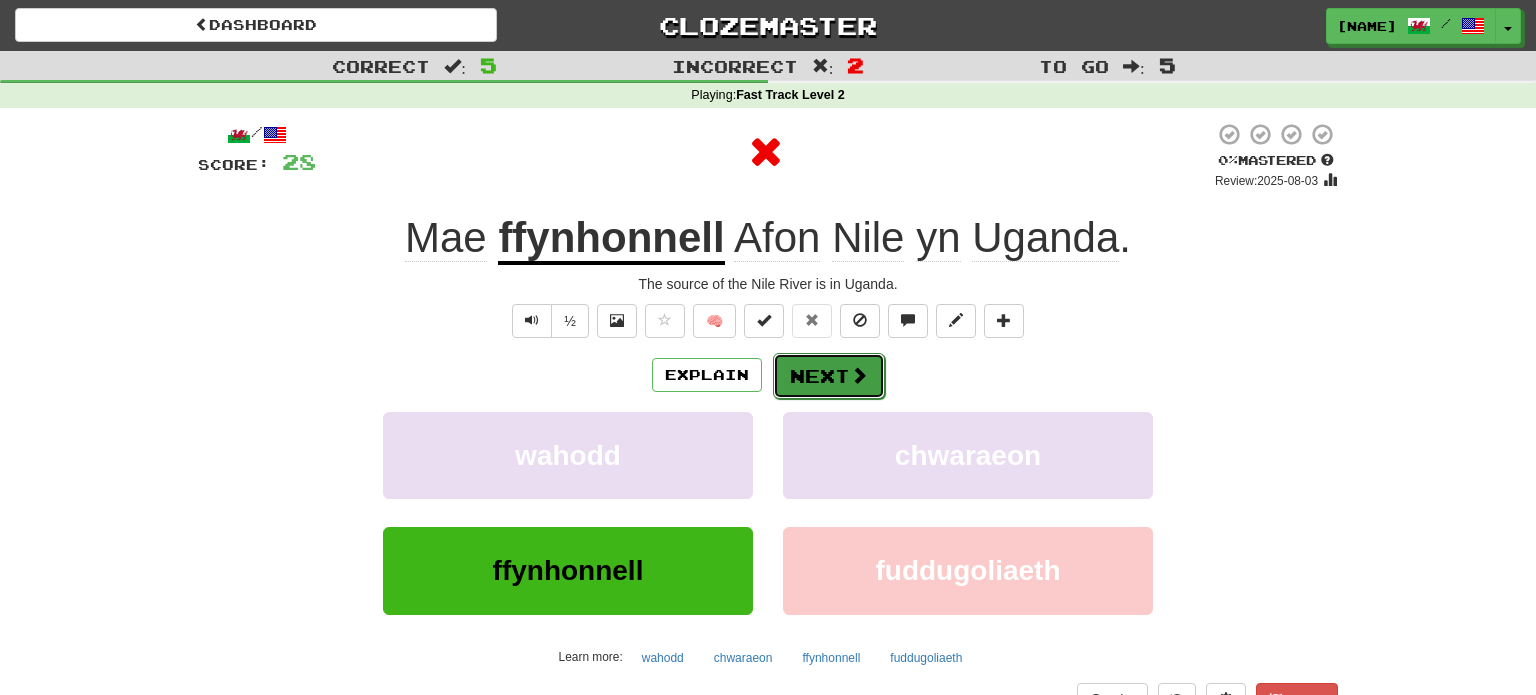 click on "Next" at bounding box center [829, 376] 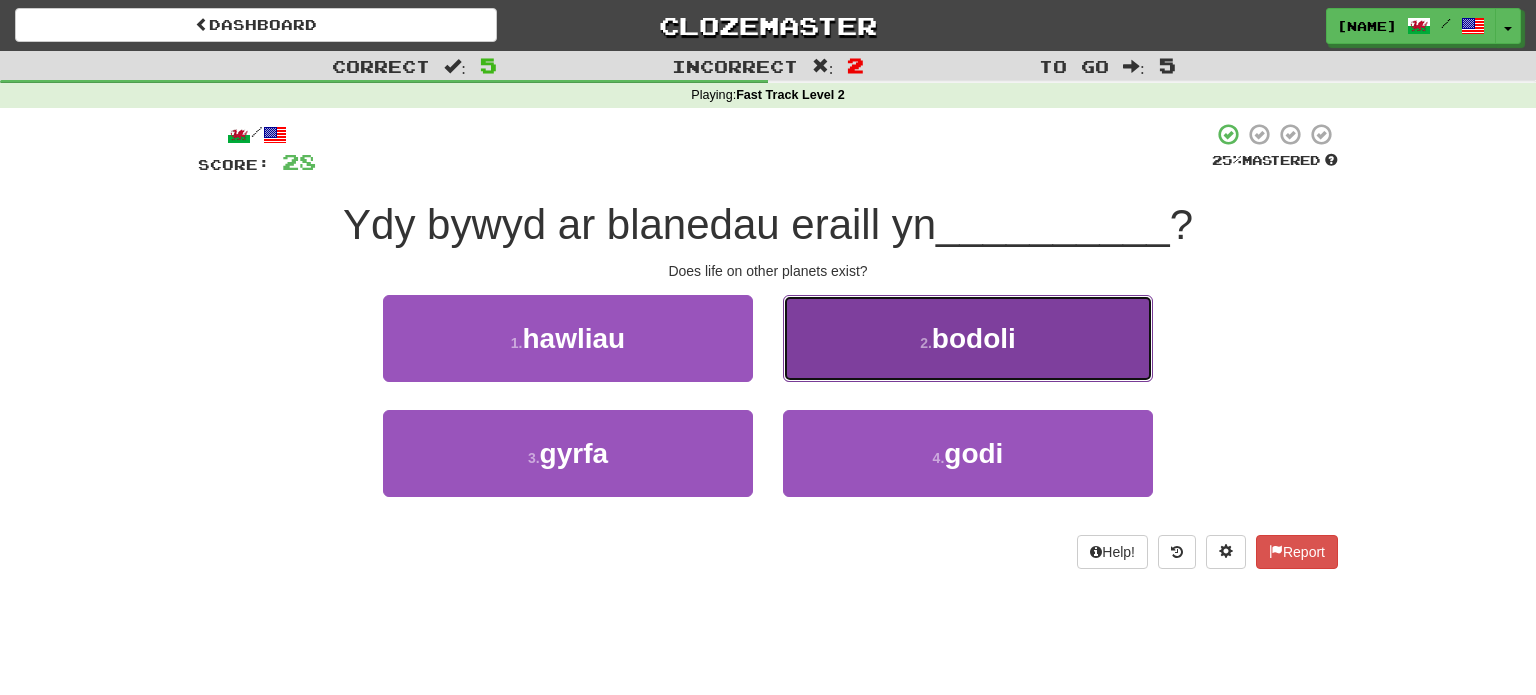 click on "2 .  bodoli" at bounding box center [968, 338] 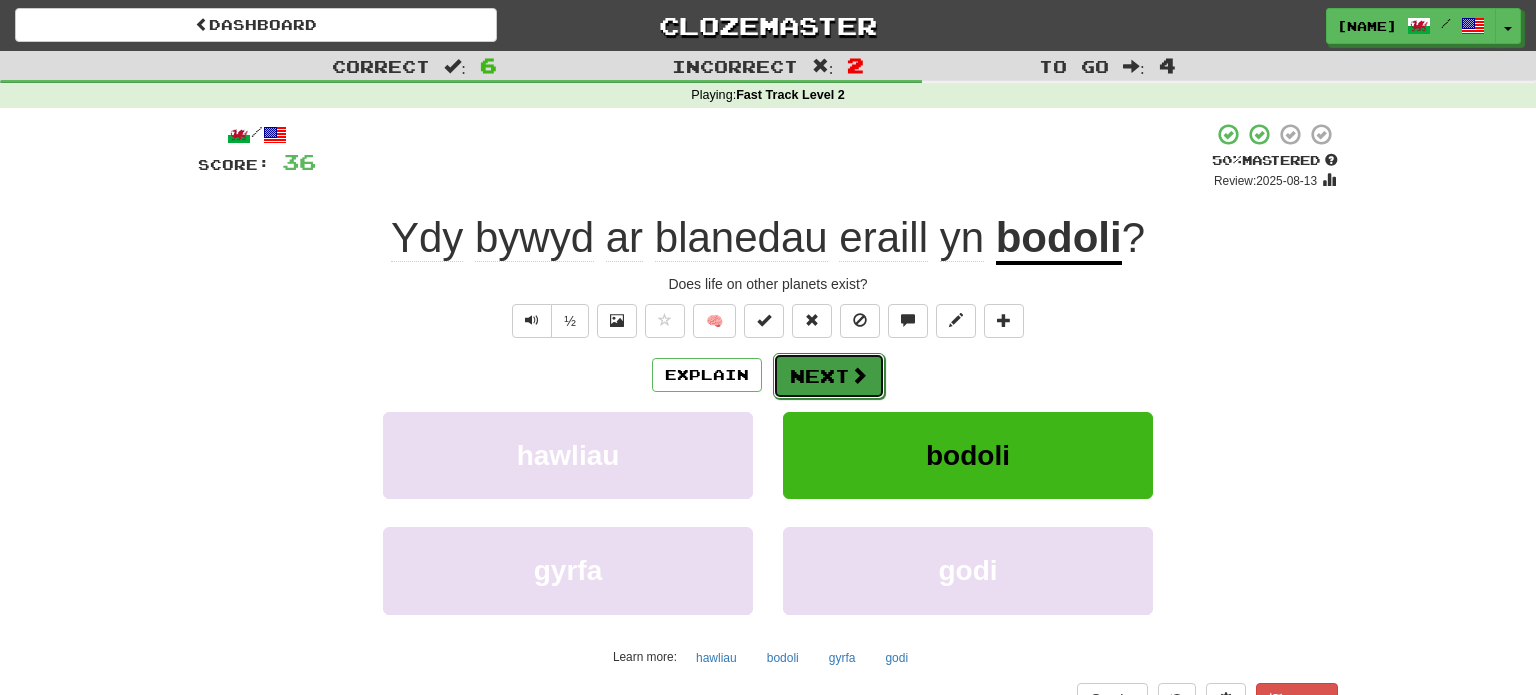 click on "Next" at bounding box center [829, 376] 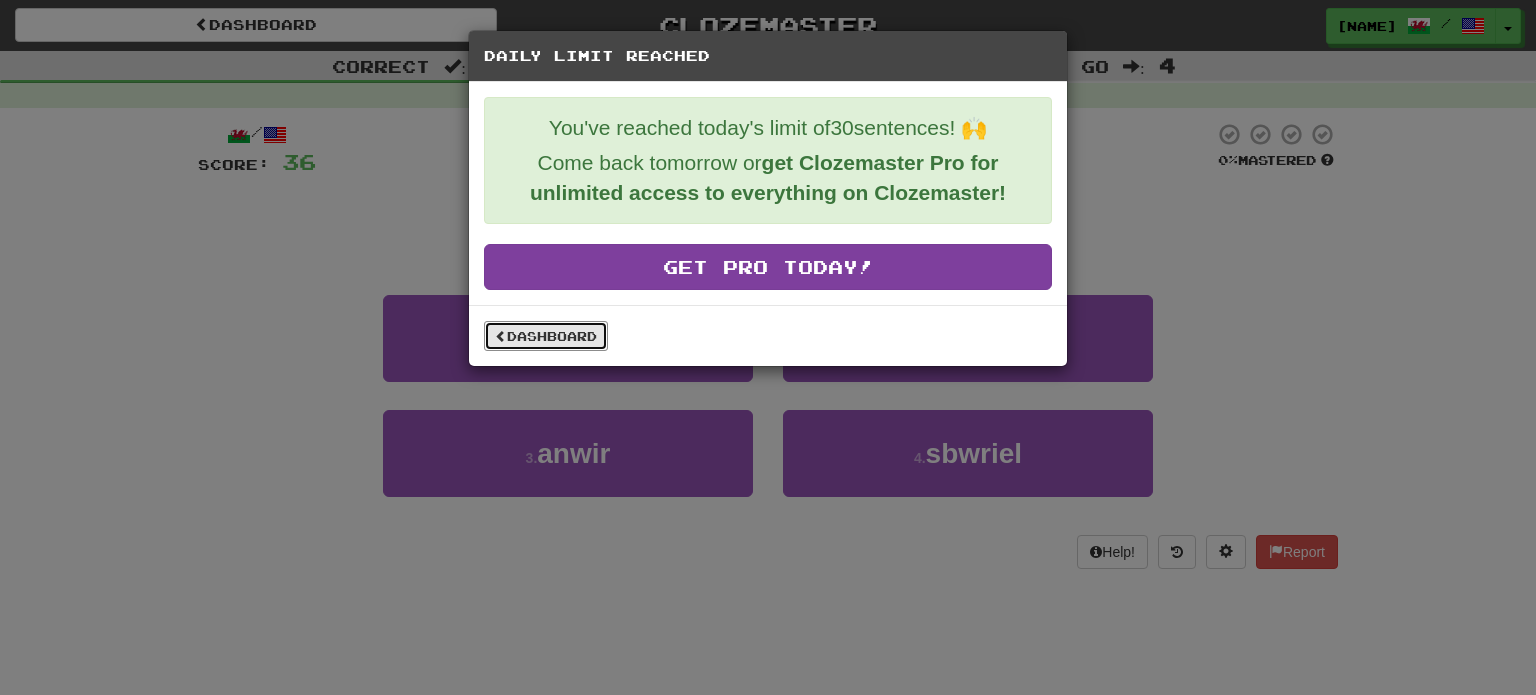 drag, startPoint x: 579, startPoint y: 340, endPoint x: 606, endPoint y: 268, distance: 76.896034 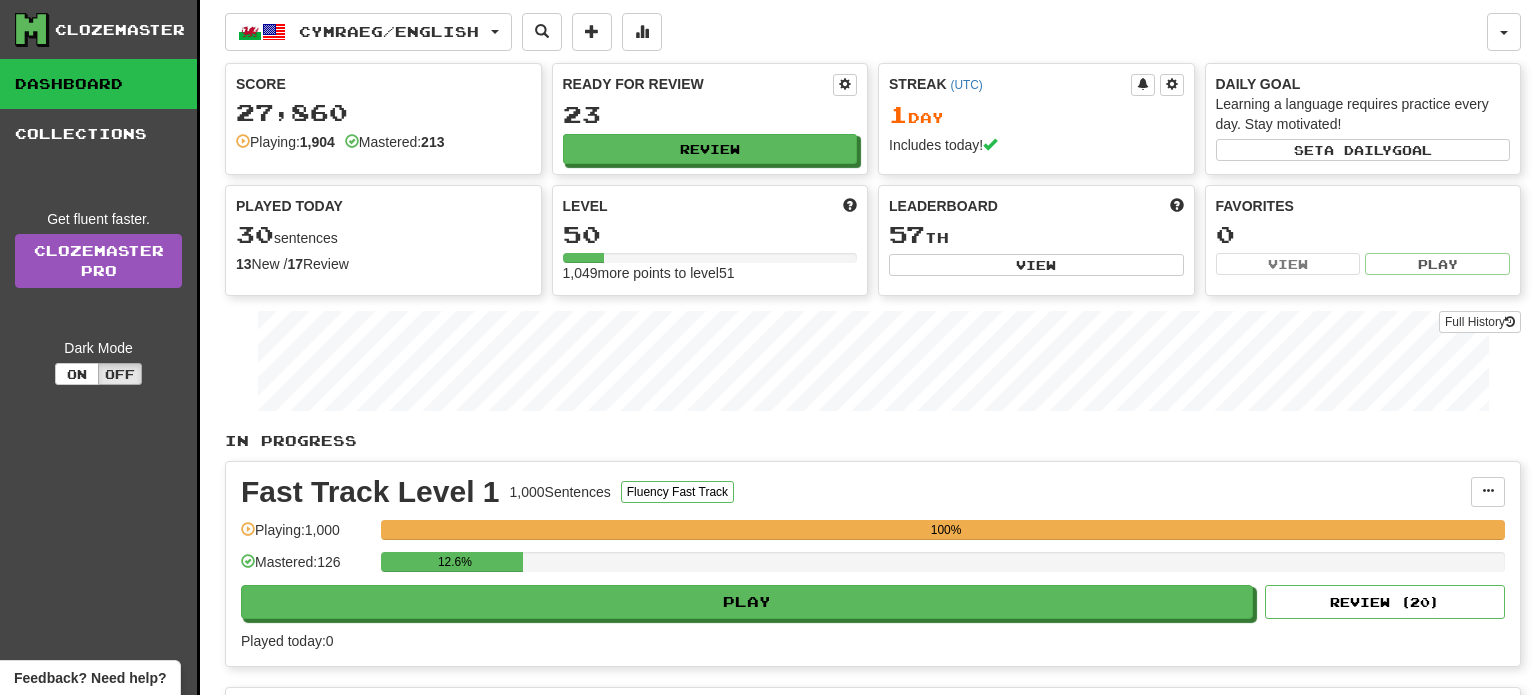 scroll, scrollTop: 0, scrollLeft: 0, axis: both 